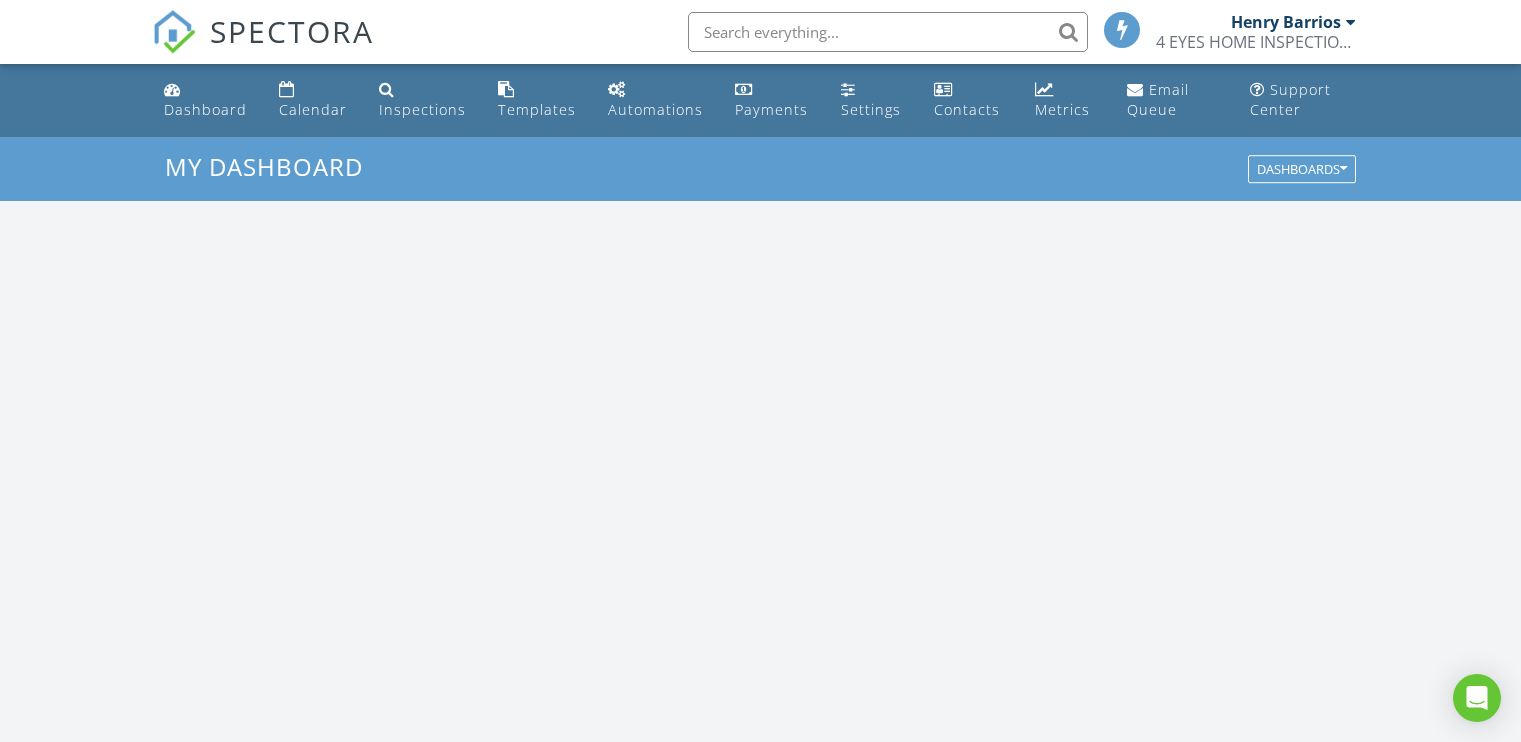 scroll, scrollTop: 0, scrollLeft: 0, axis: both 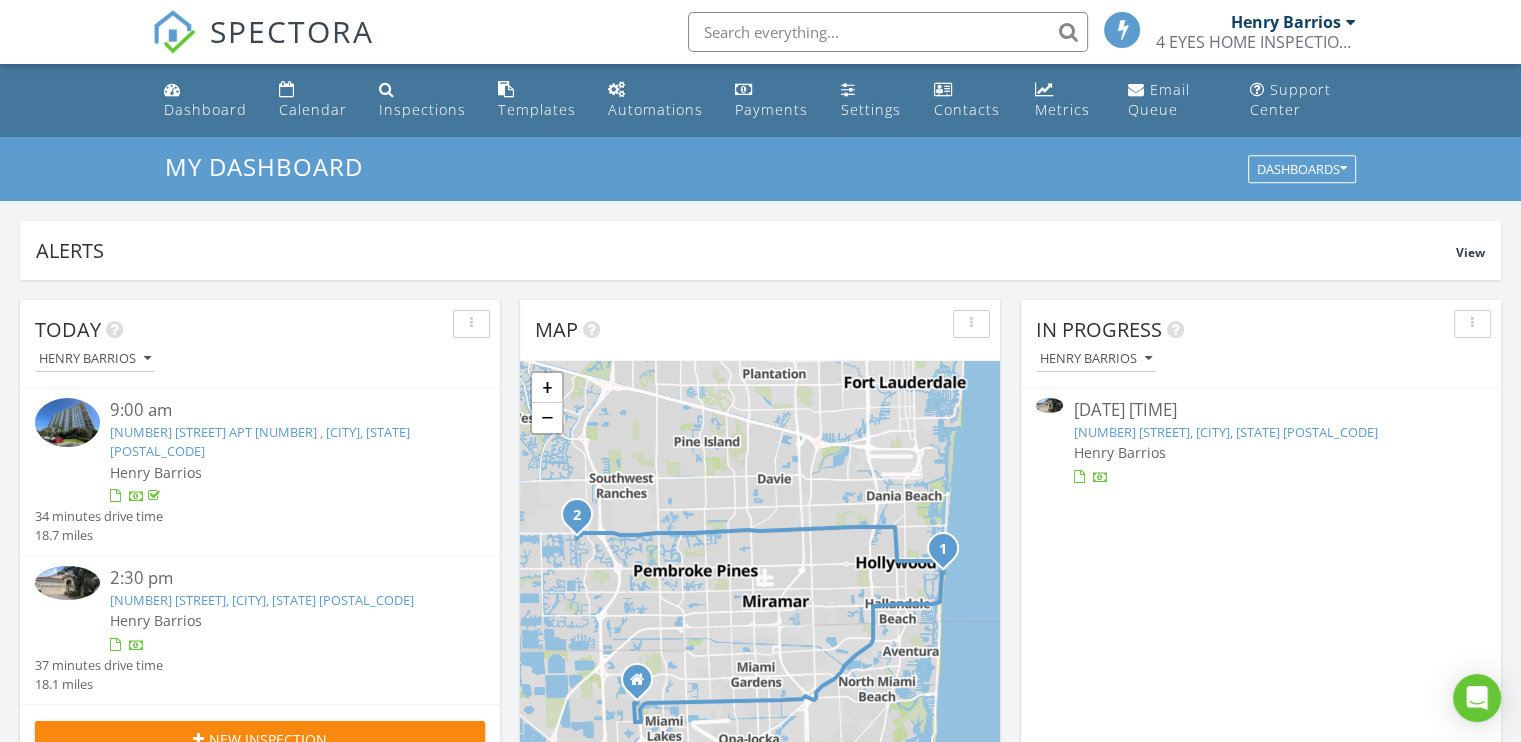 click at bounding box center [67, 583] 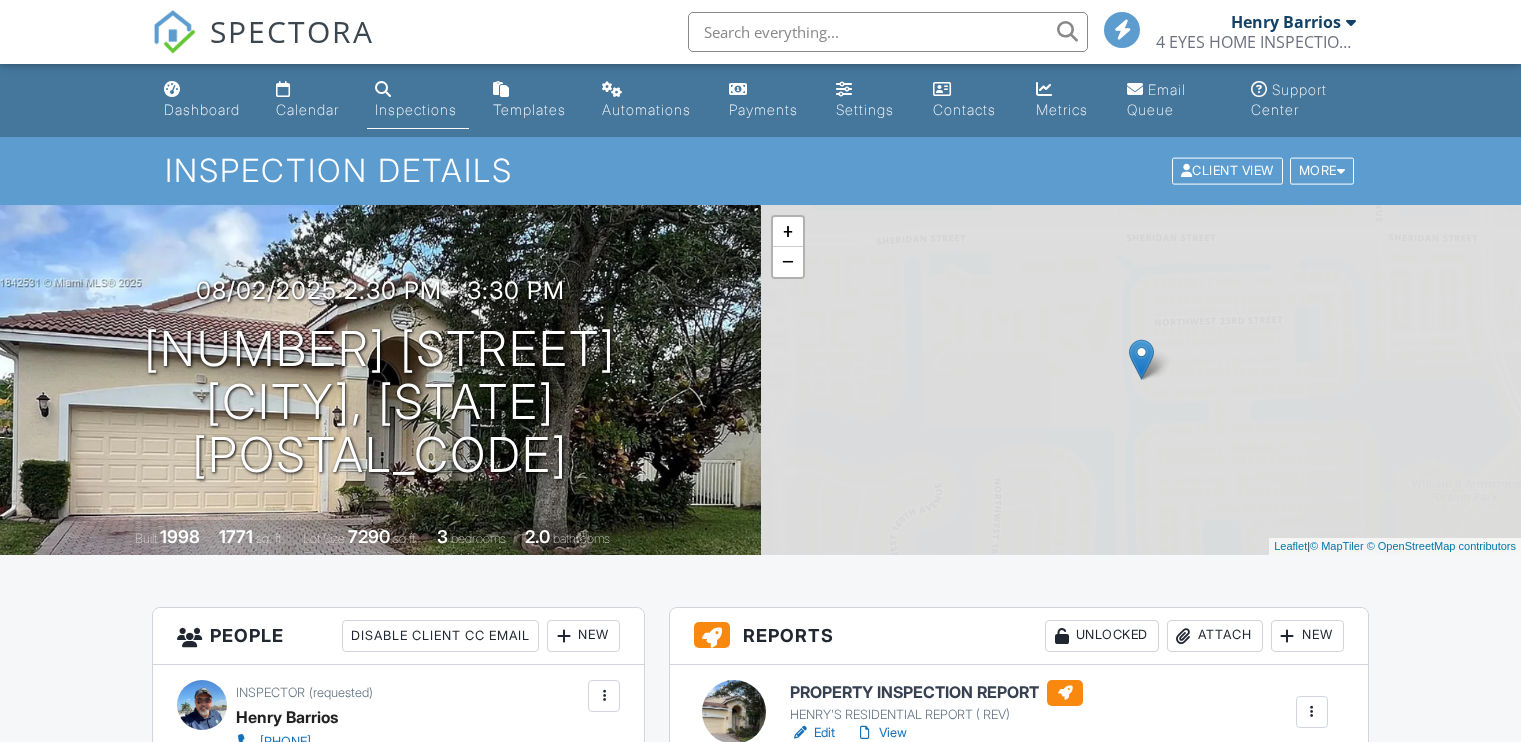 scroll, scrollTop: 300, scrollLeft: 0, axis: vertical 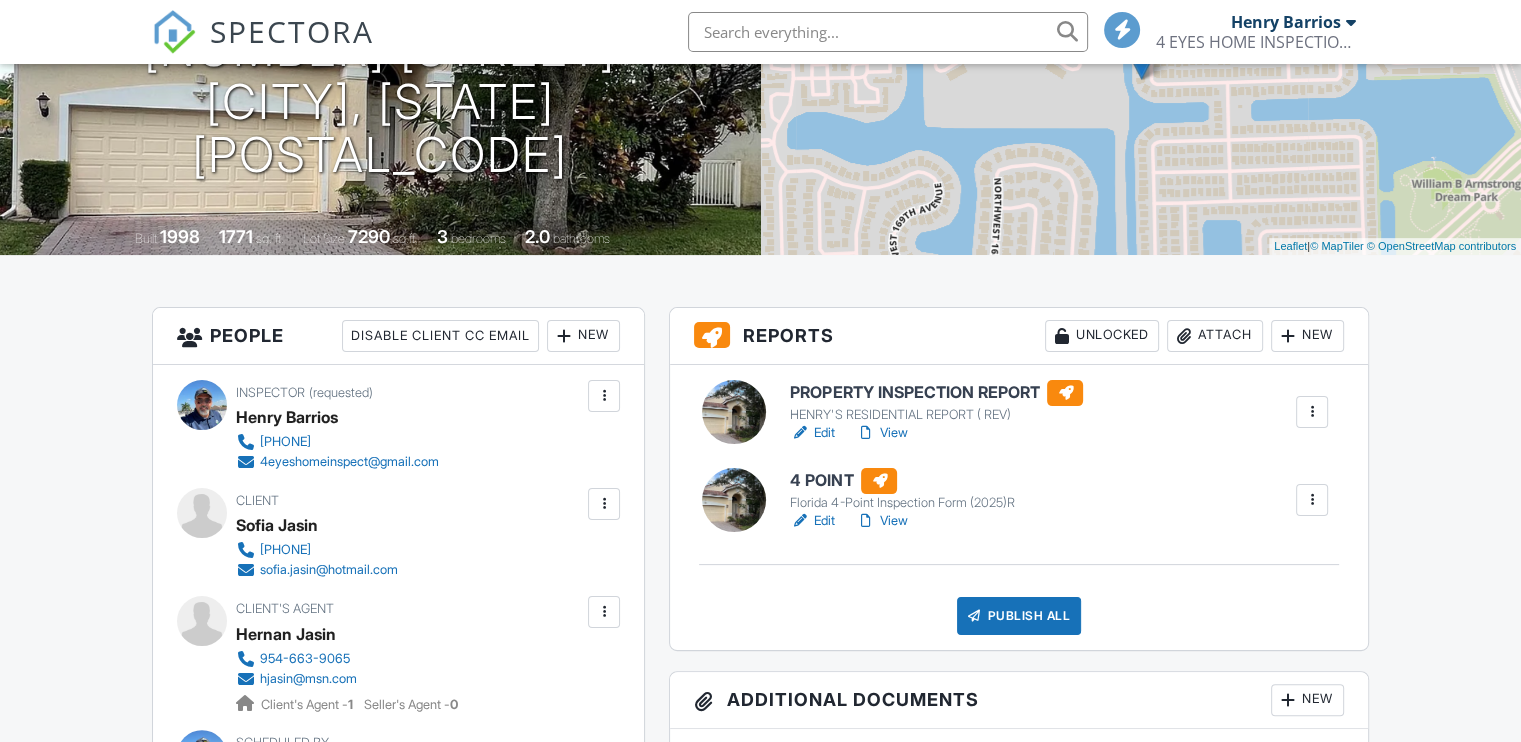 click on "Edit" at bounding box center [812, 433] 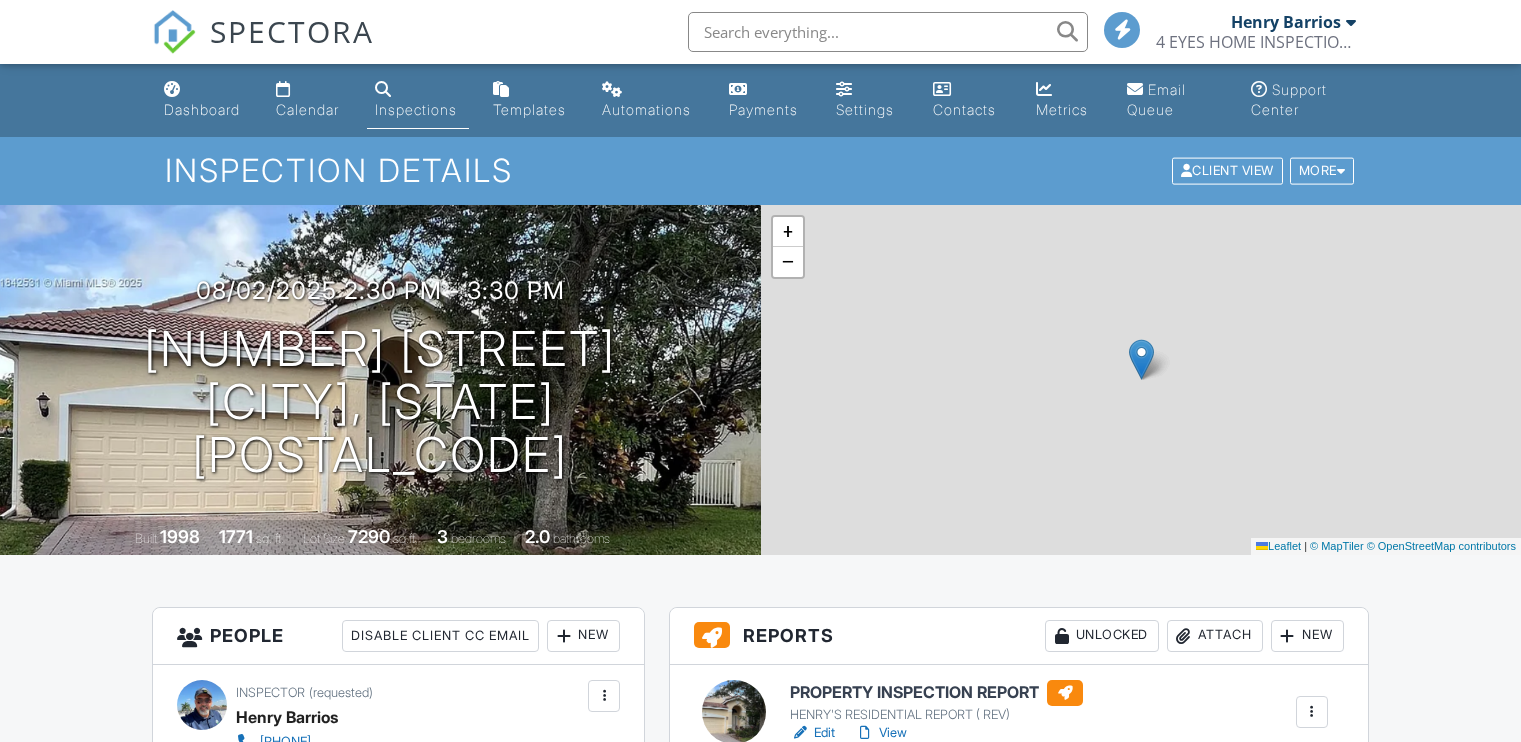 scroll, scrollTop: 0, scrollLeft: 0, axis: both 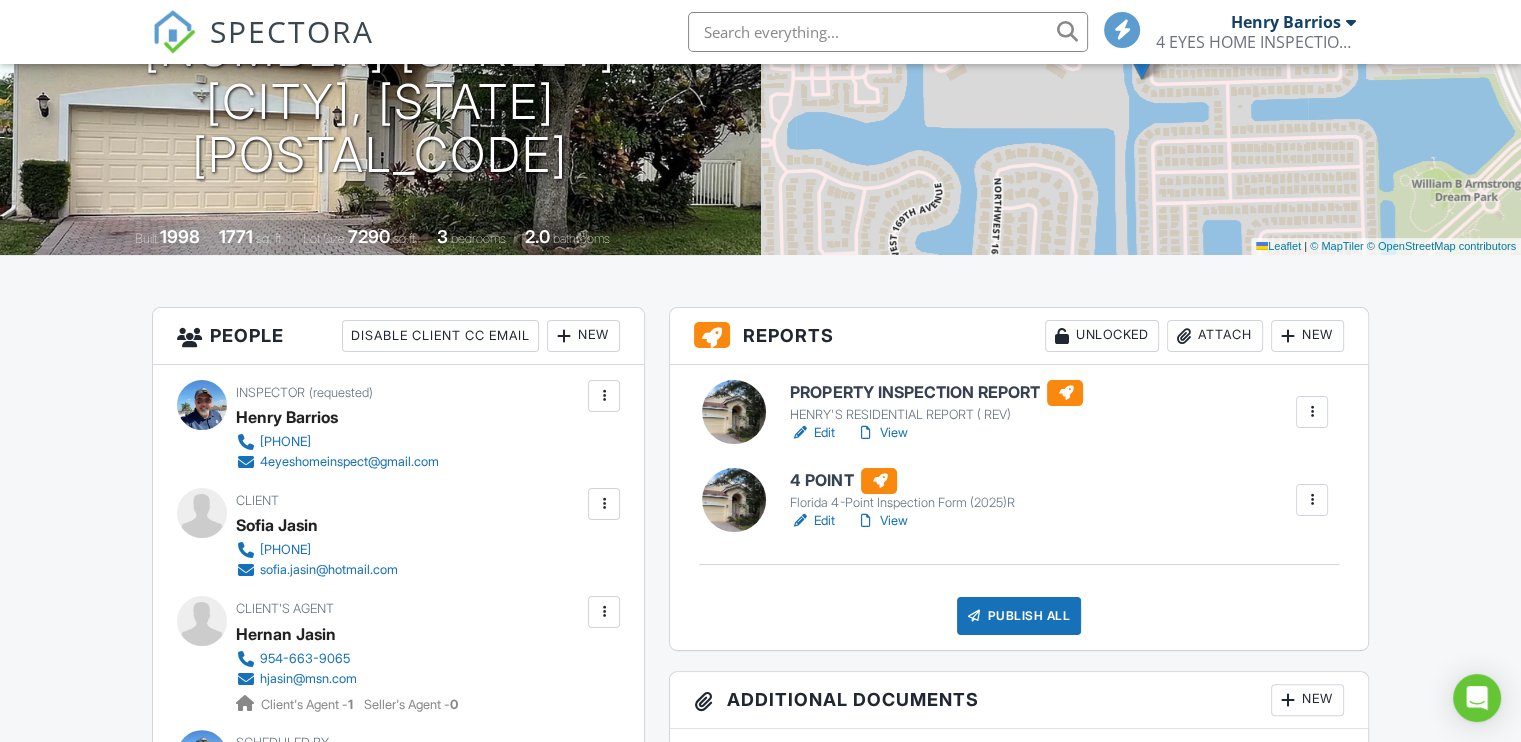click on "Edit" at bounding box center [812, 521] 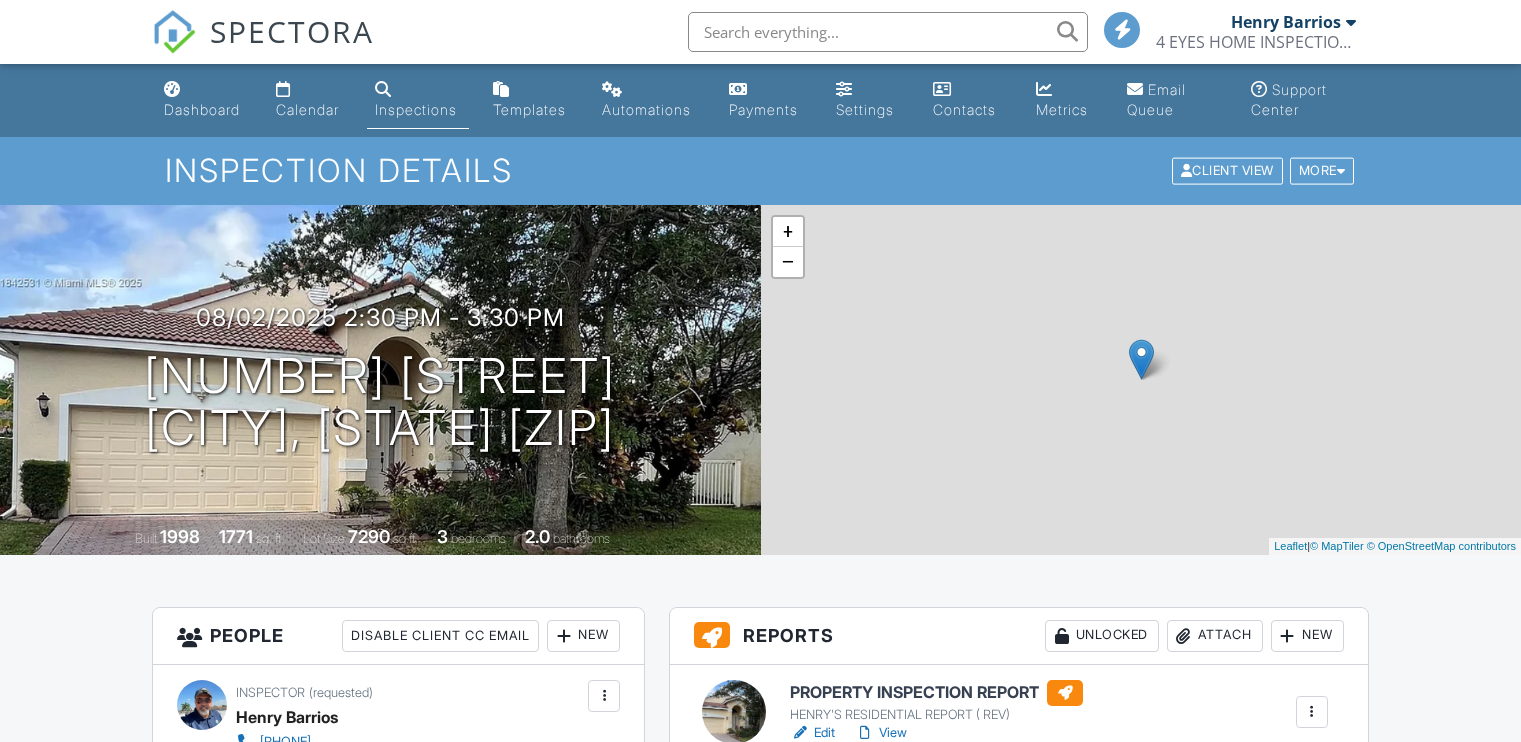 scroll, scrollTop: 0, scrollLeft: 0, axis: both 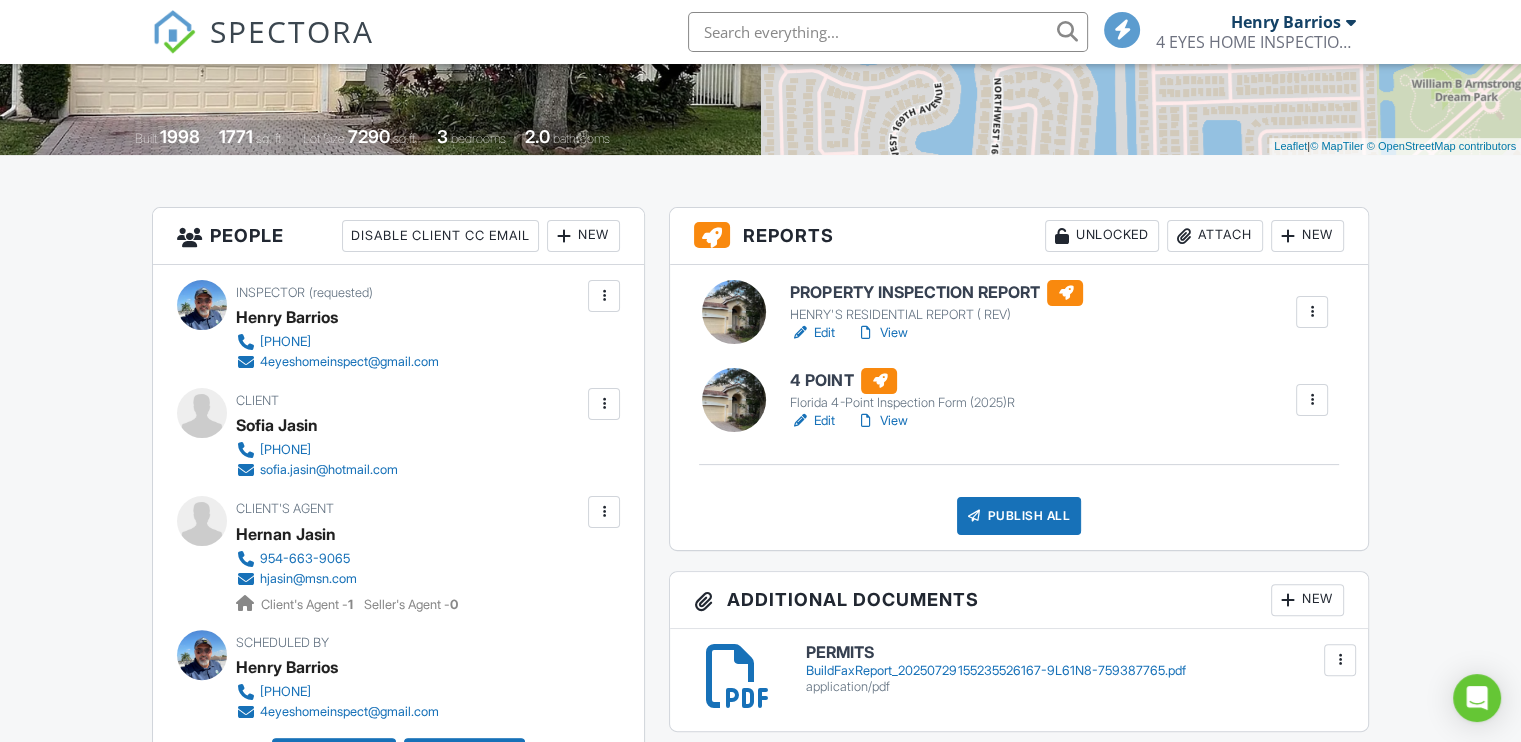 click on "Attach" at bounding box center [1215, 236] 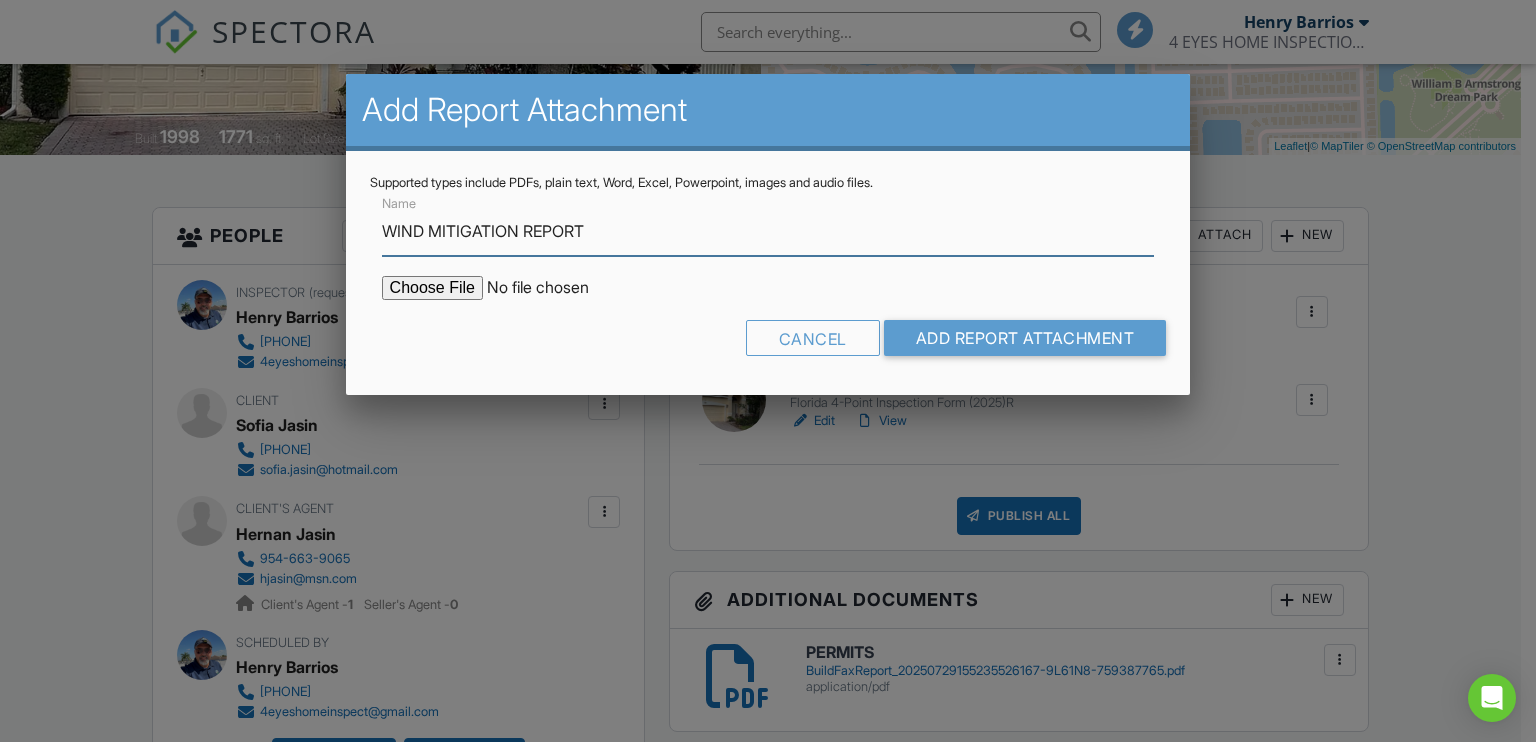 type on "WIND MITIGATION REPORT" 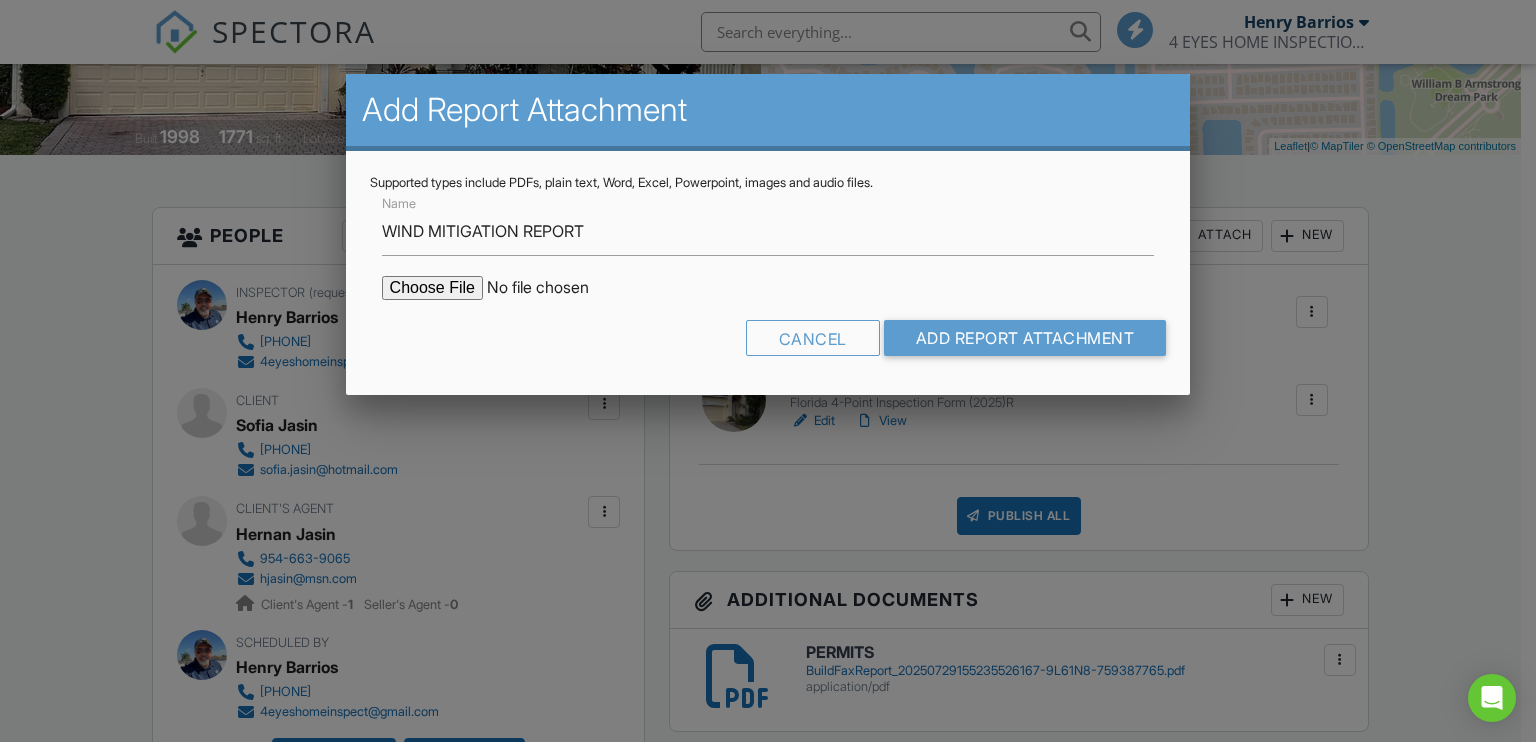 click at bounding box center (552, 288) 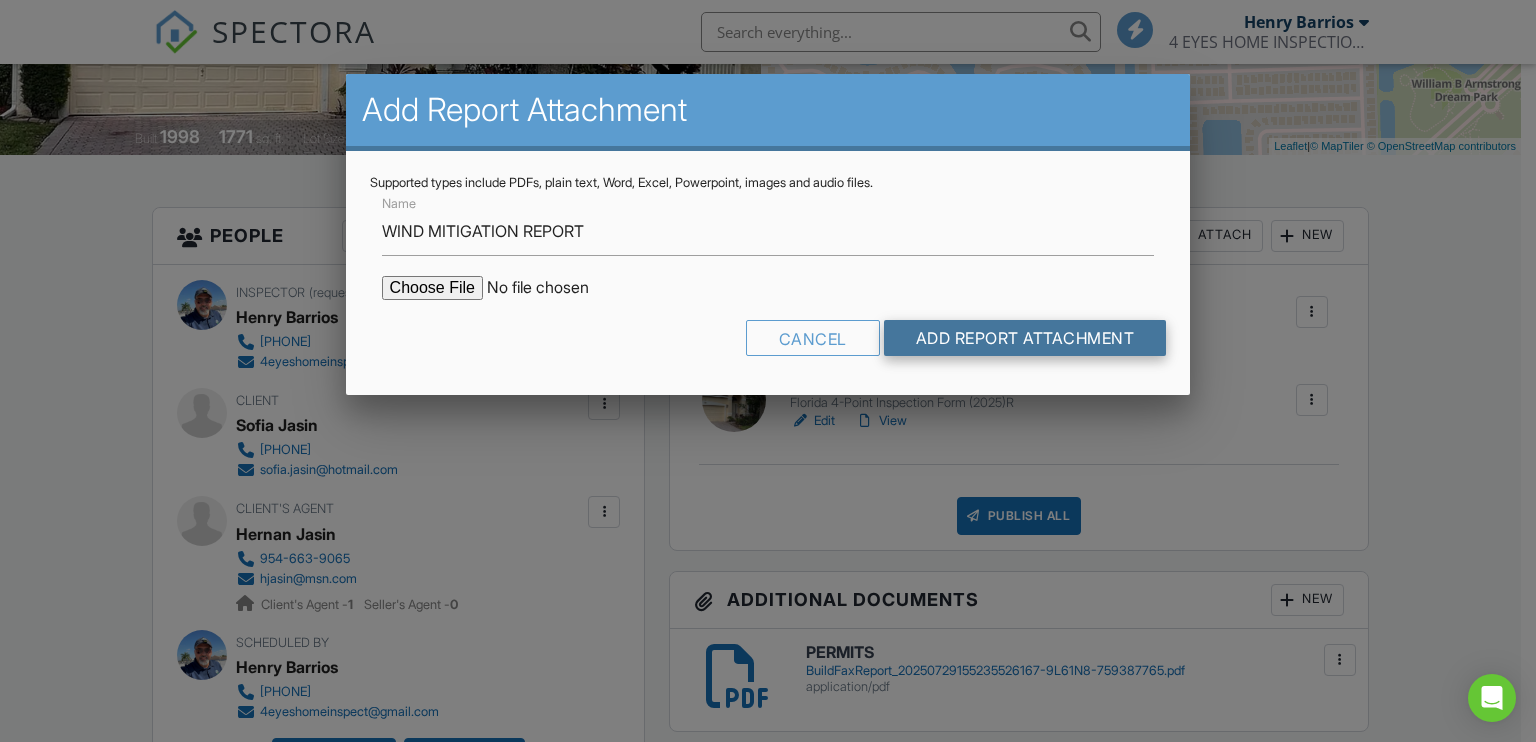 click on "Add Report Attachment" at bounding box center (1025, 338) 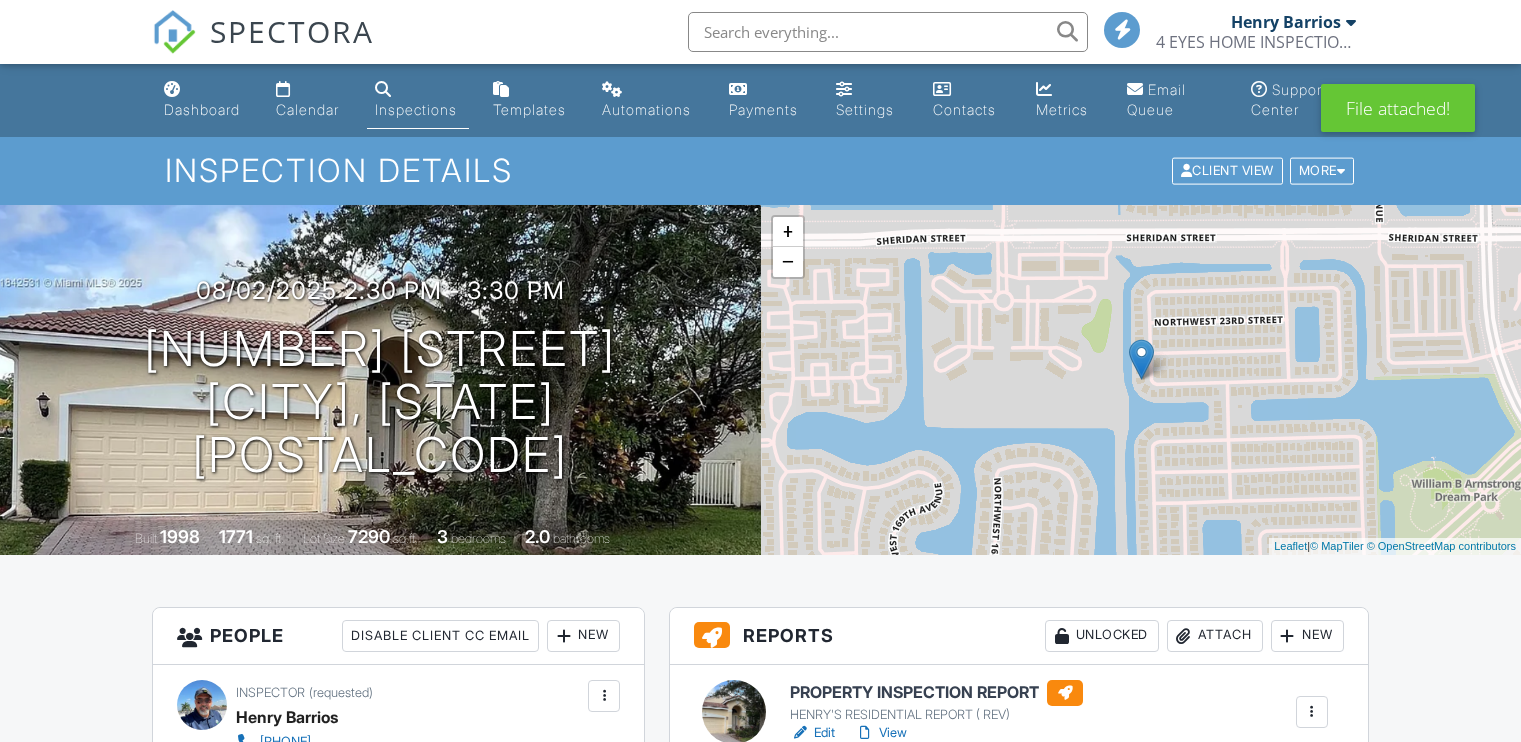 scroll, scrollTop: 300, scrollLeft: 0, axis: vertical 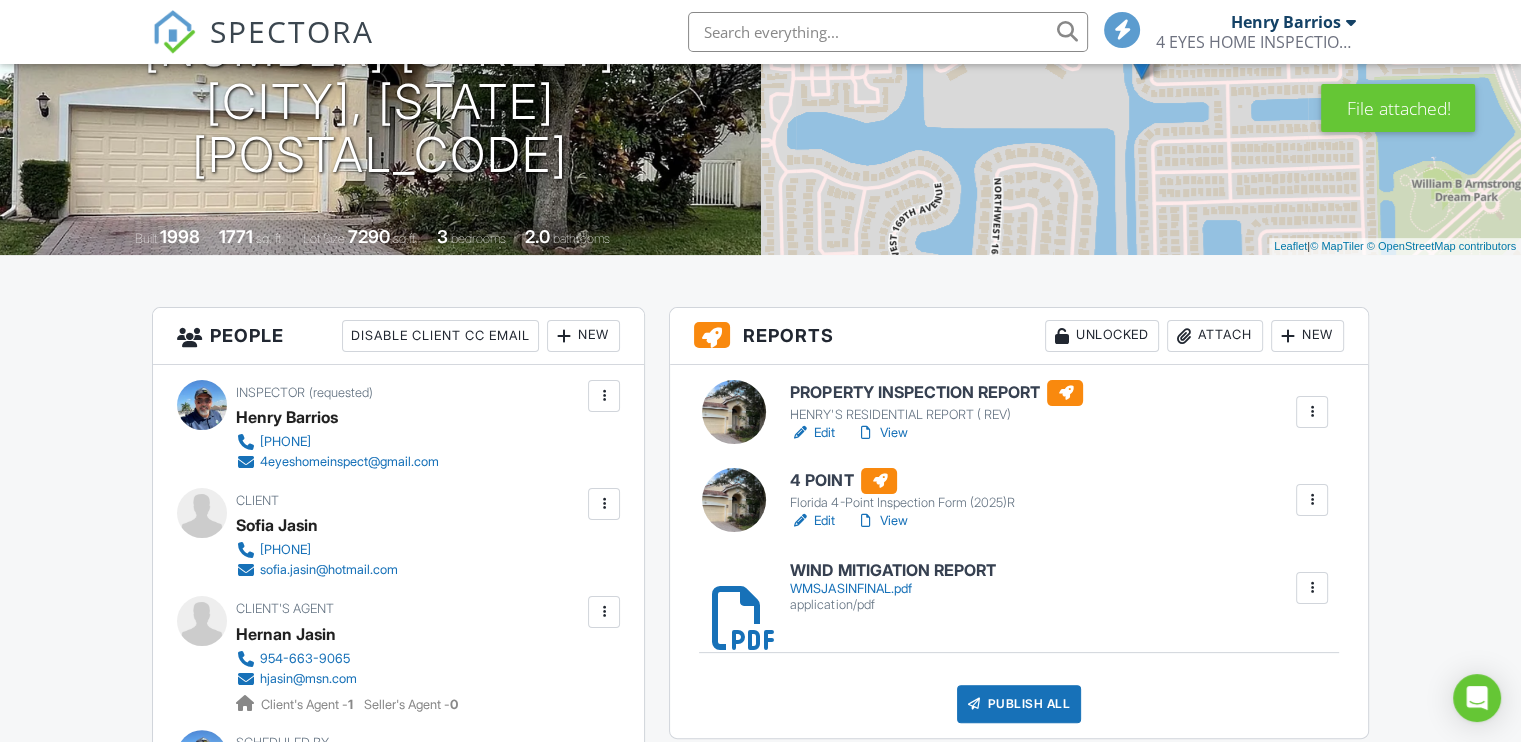 click on "View" at bounding box center (881, 433) 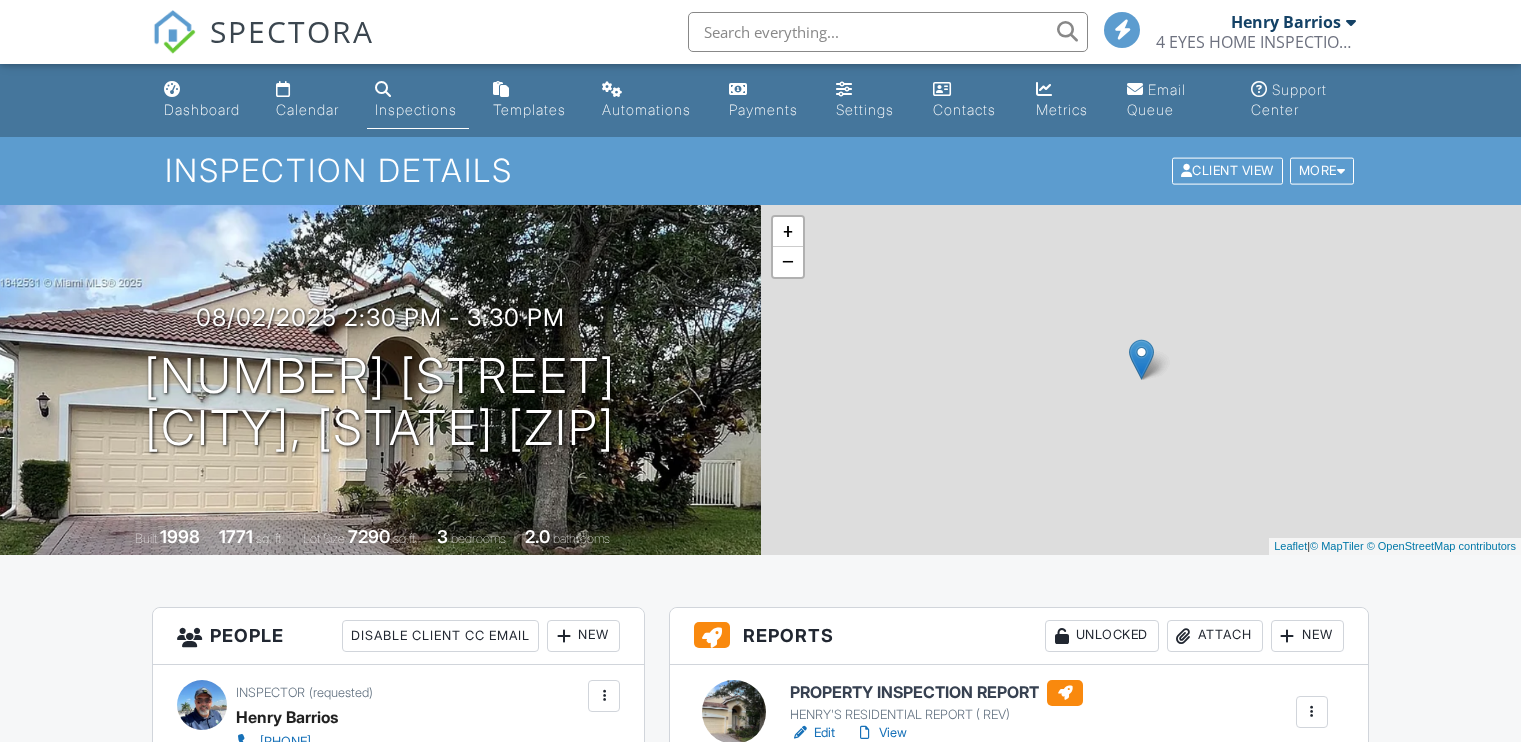 scroll, scrollTop: 300, scrollLeft: 0, axis: vertical 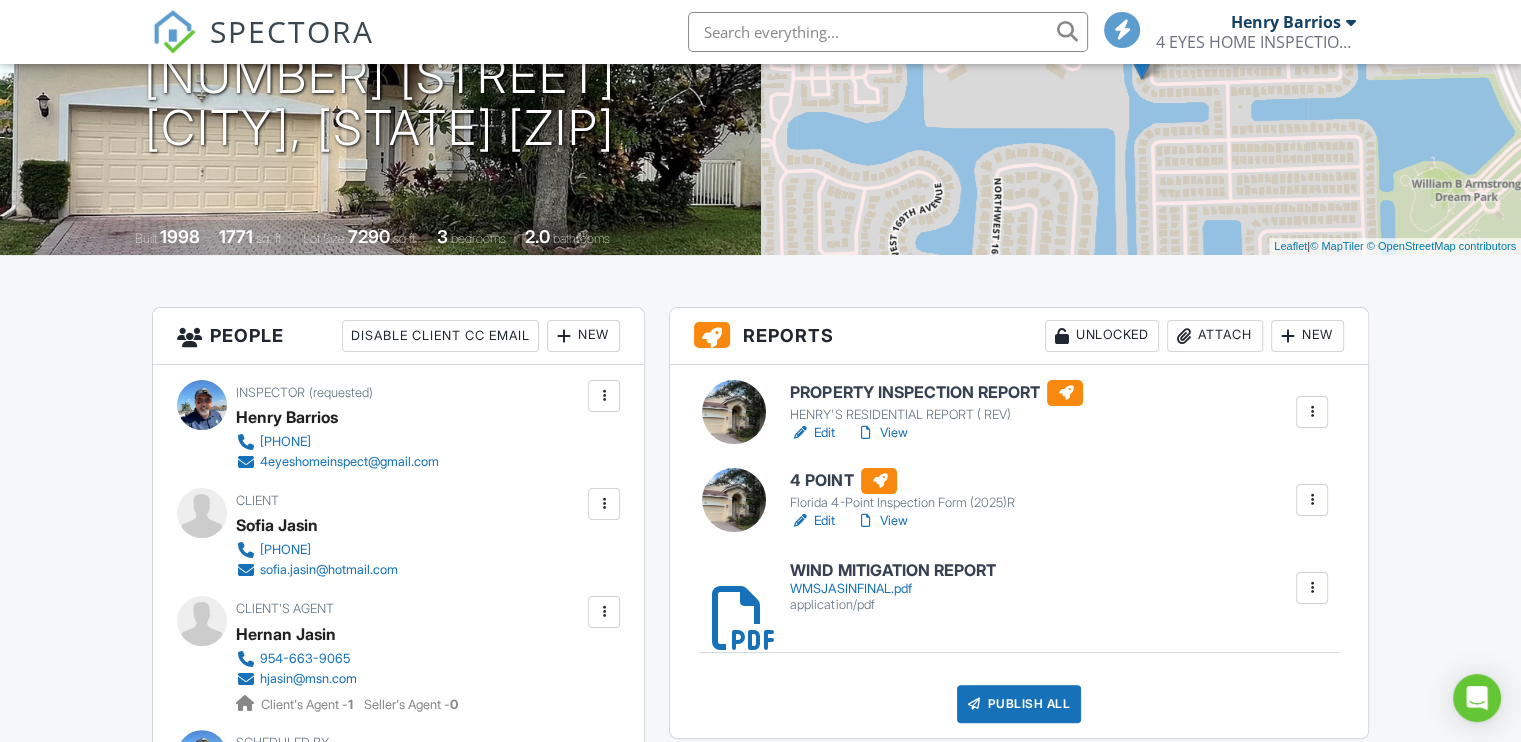 click on "Edit" at bounding box center [812, 521] 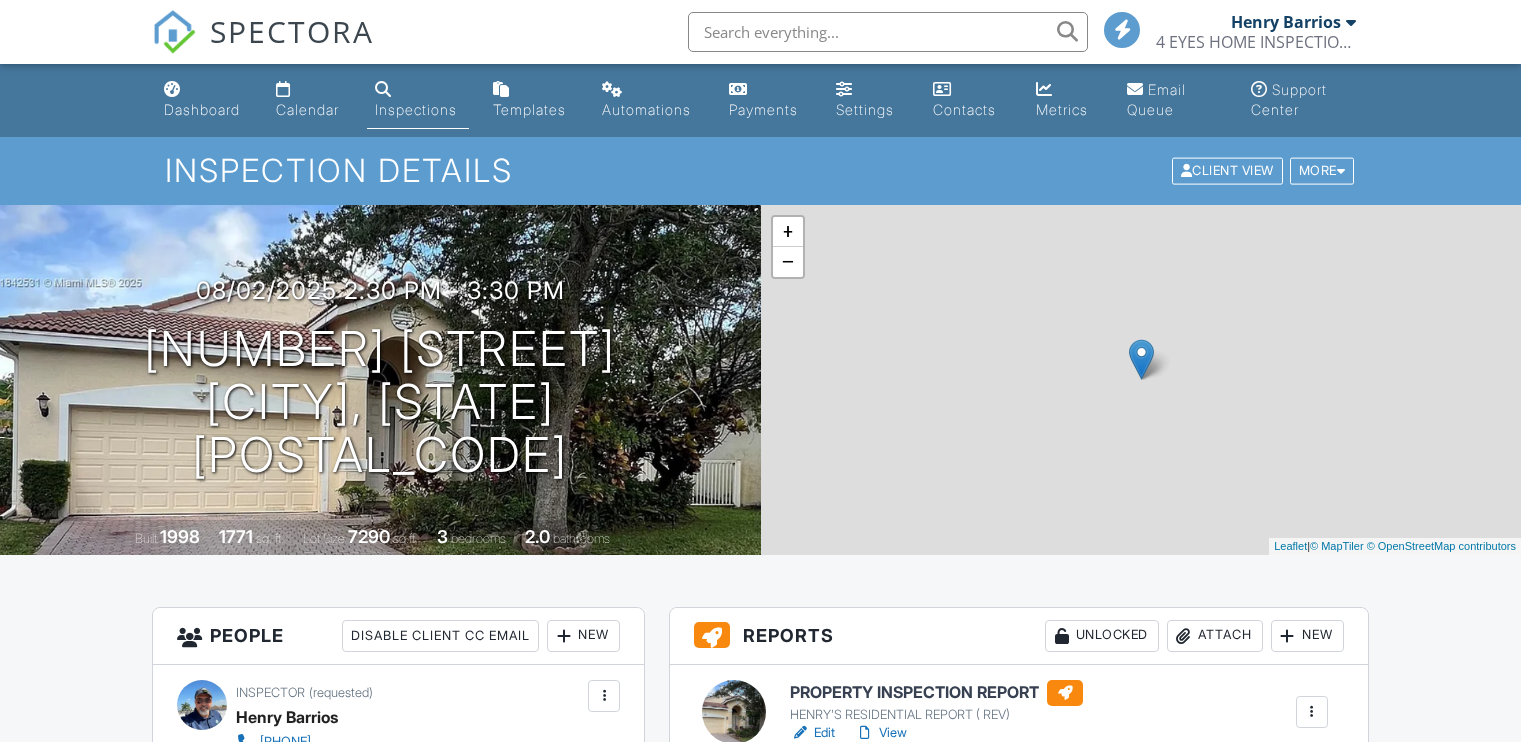 scroll, scrollTop: 0, scrollLeft: 0, axis: both 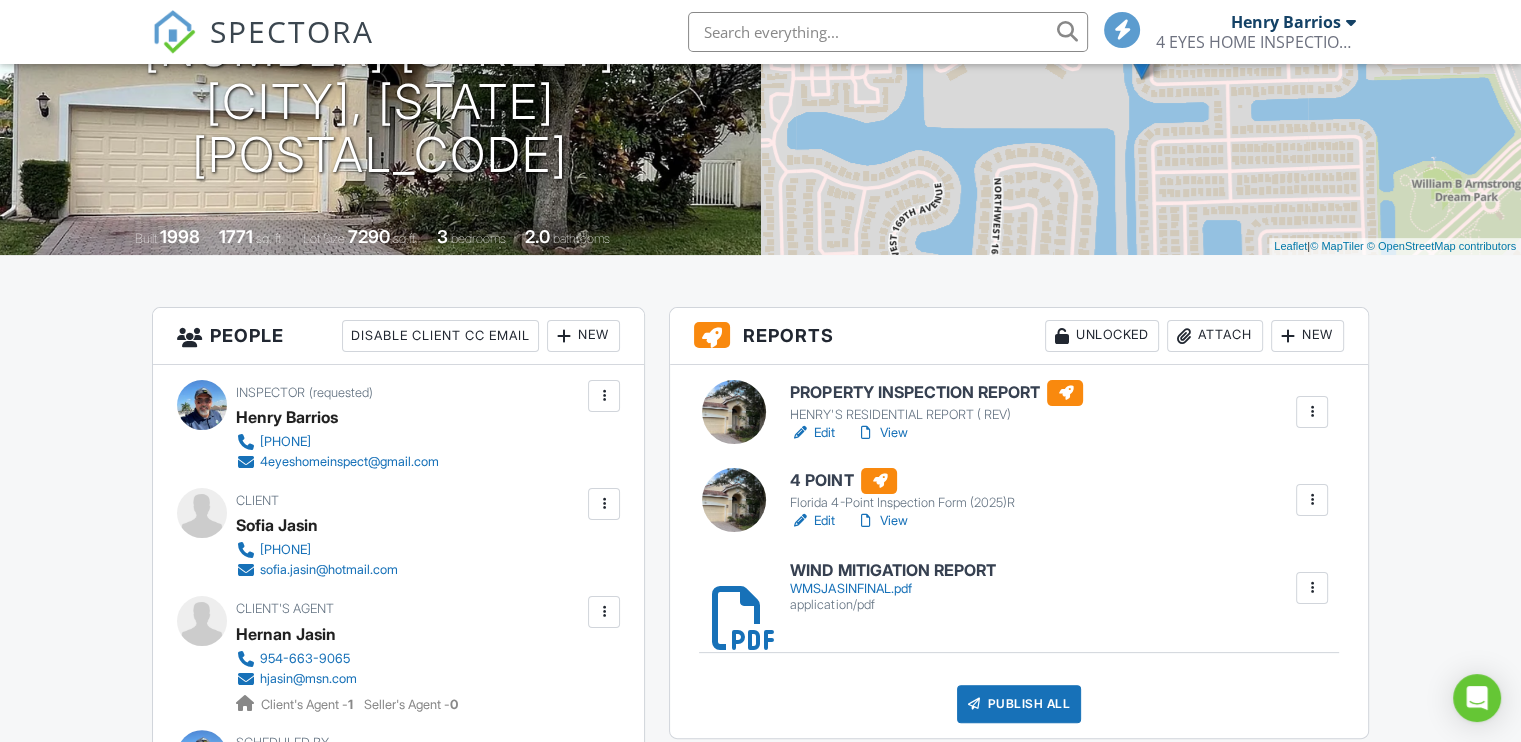 click on "Edit" at bounding box center [812, 433] 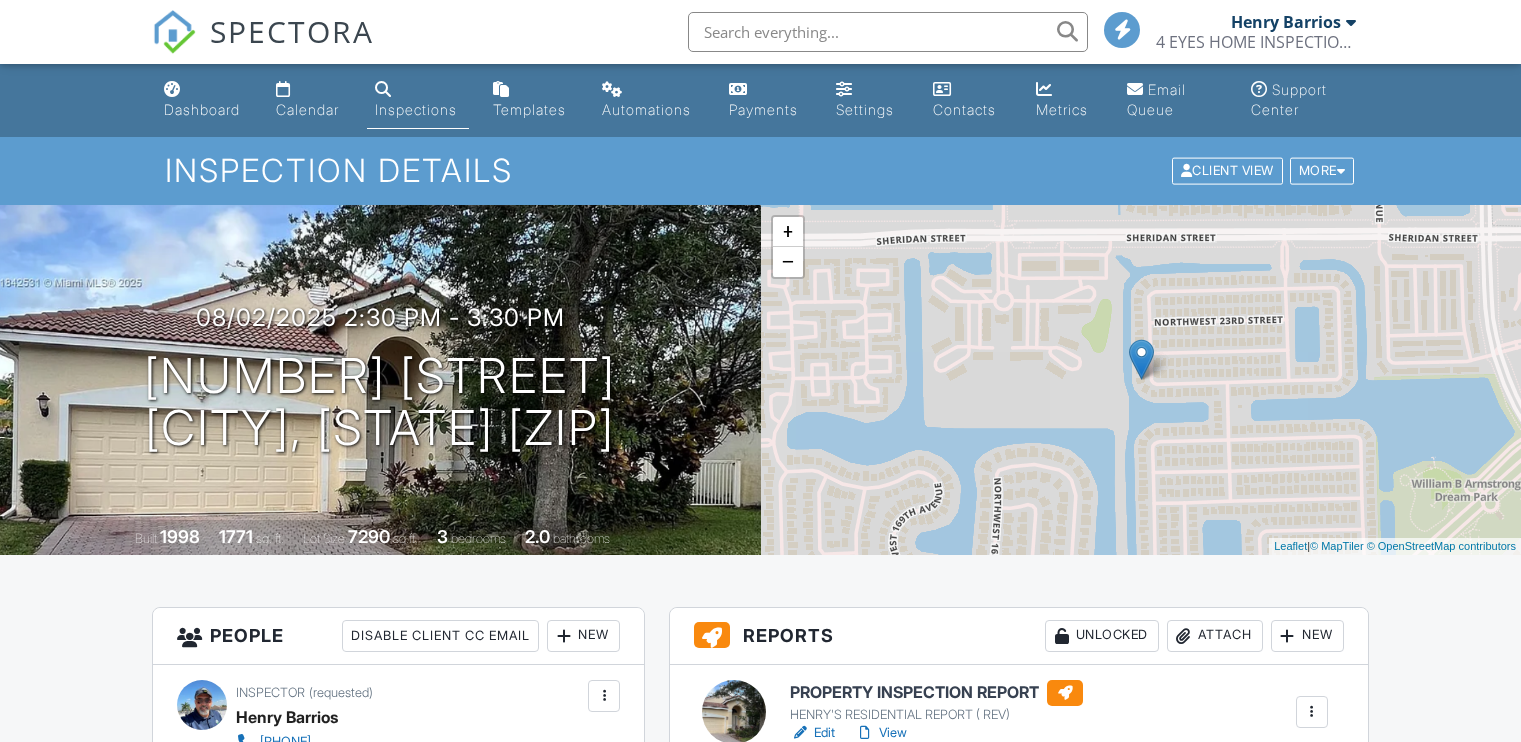 scroll, scrollTop: 0, scrollLeft: 0, axis: both 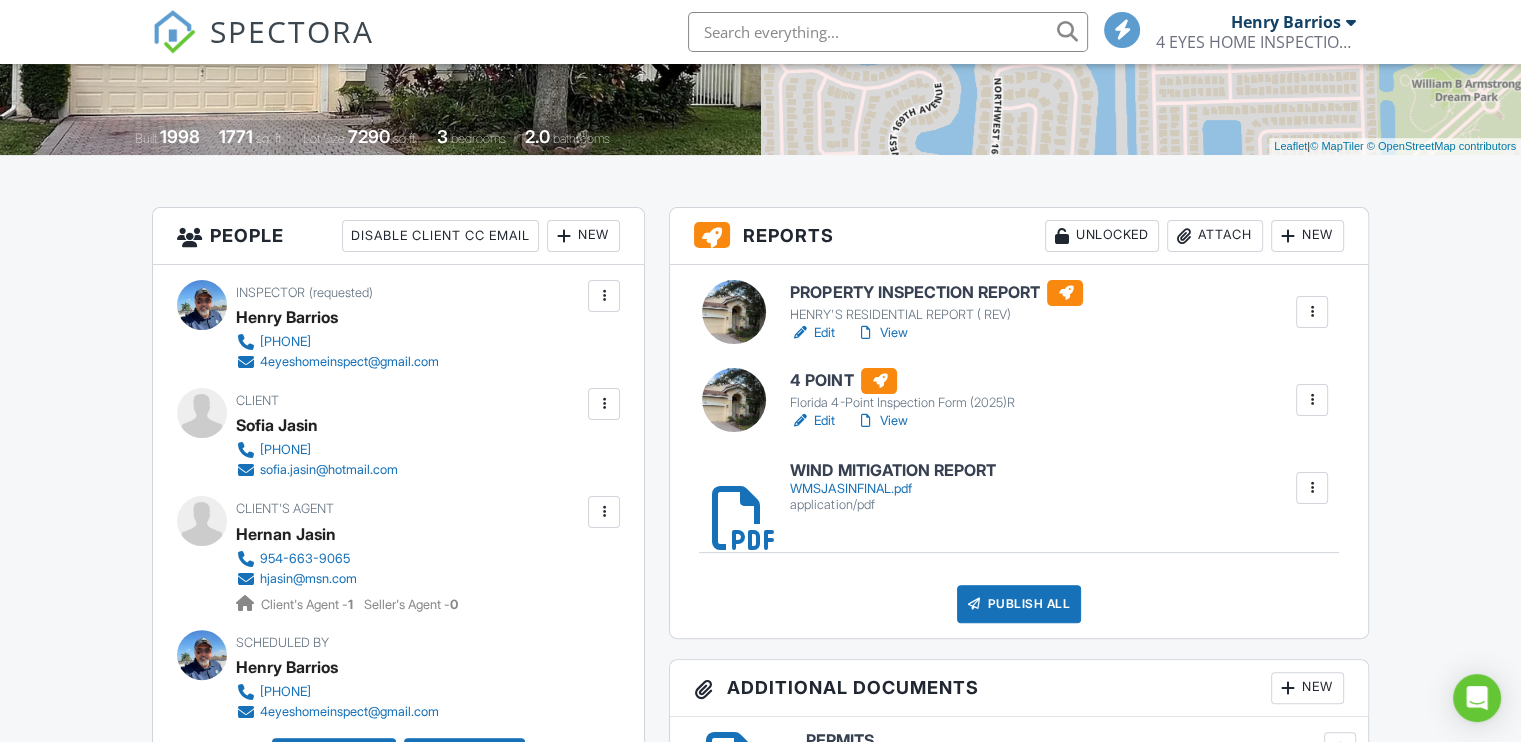 click on "Publish All" at bounding box center (1019, 604) 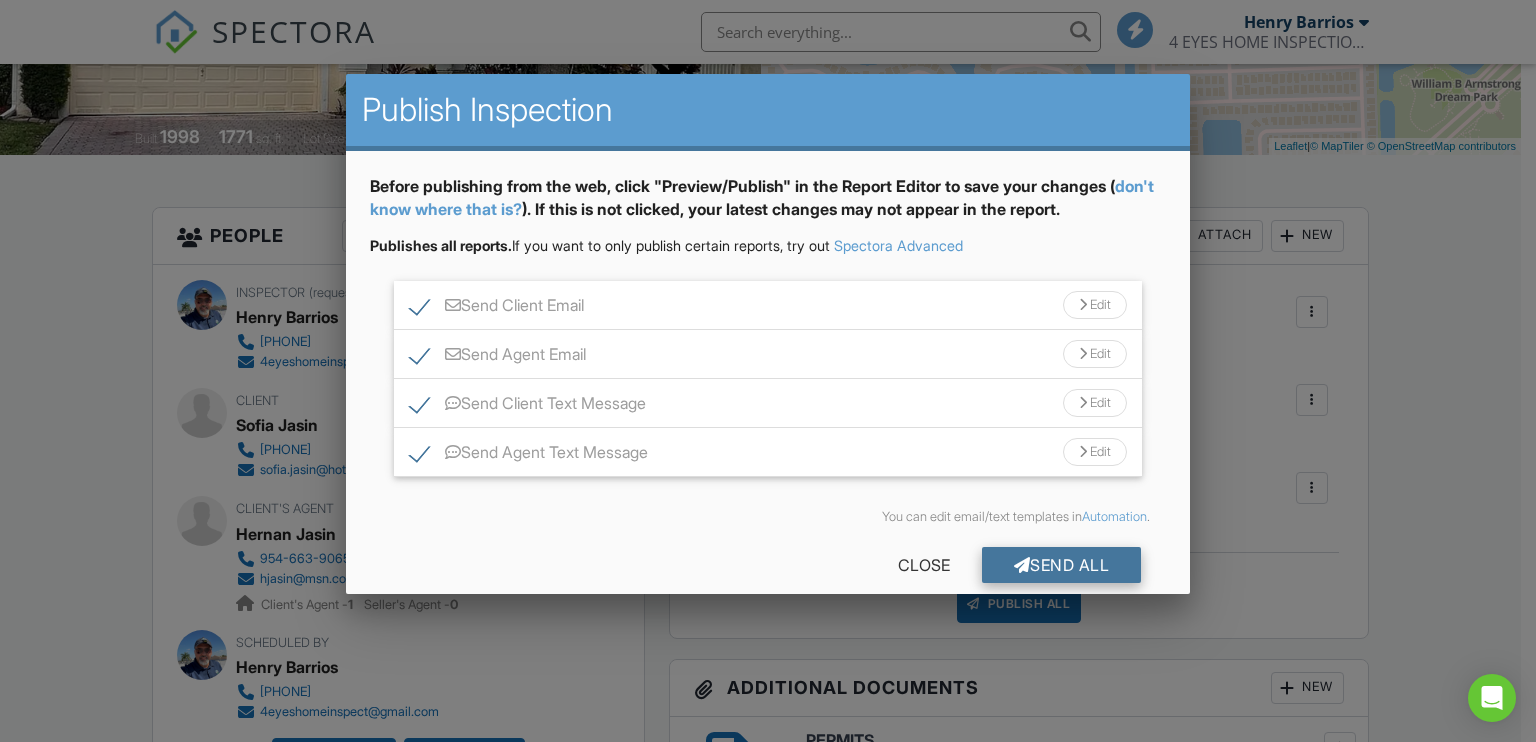 click on "Send All" at bounding box center [1062, 565] 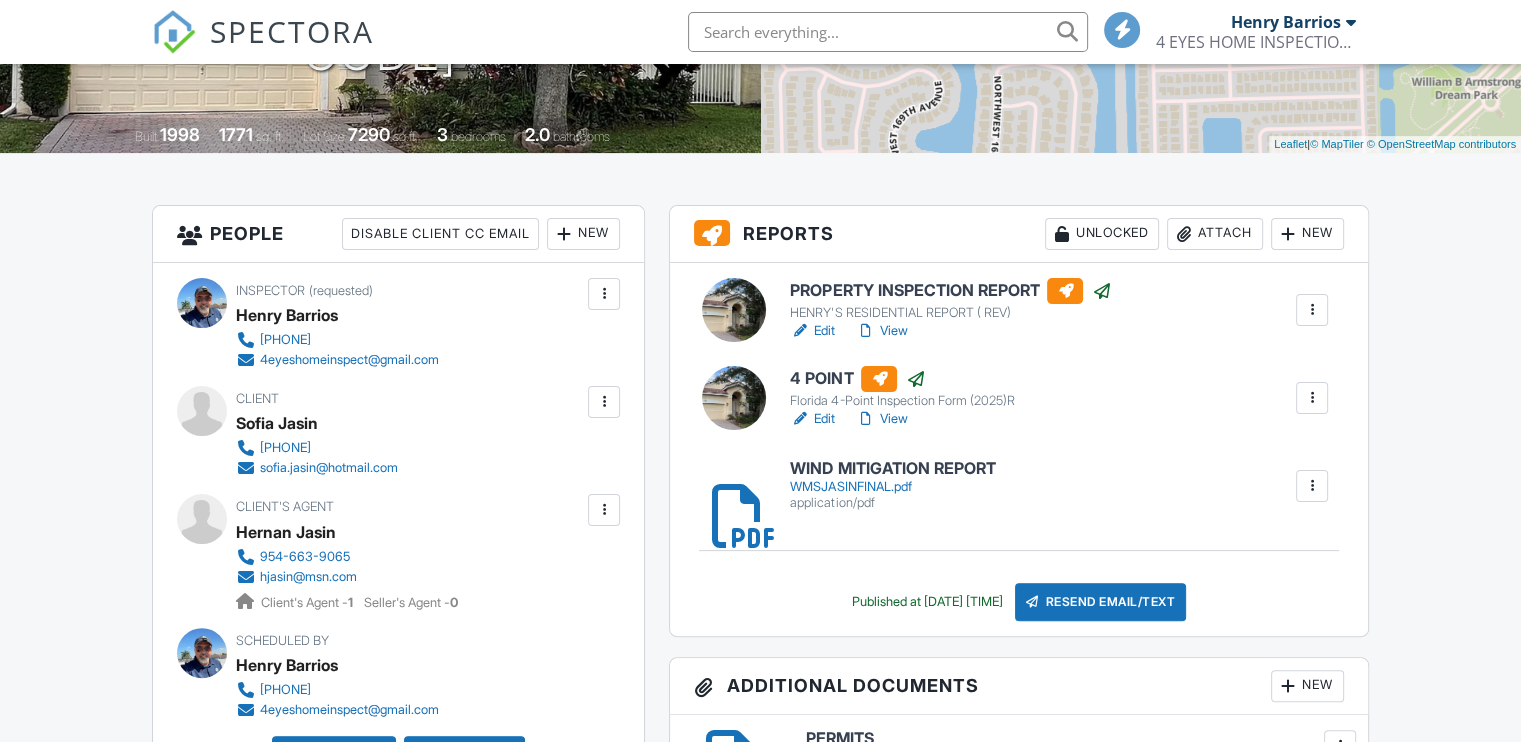 scroll, scrollTop: 0, scrollLeft: 0, axis: both 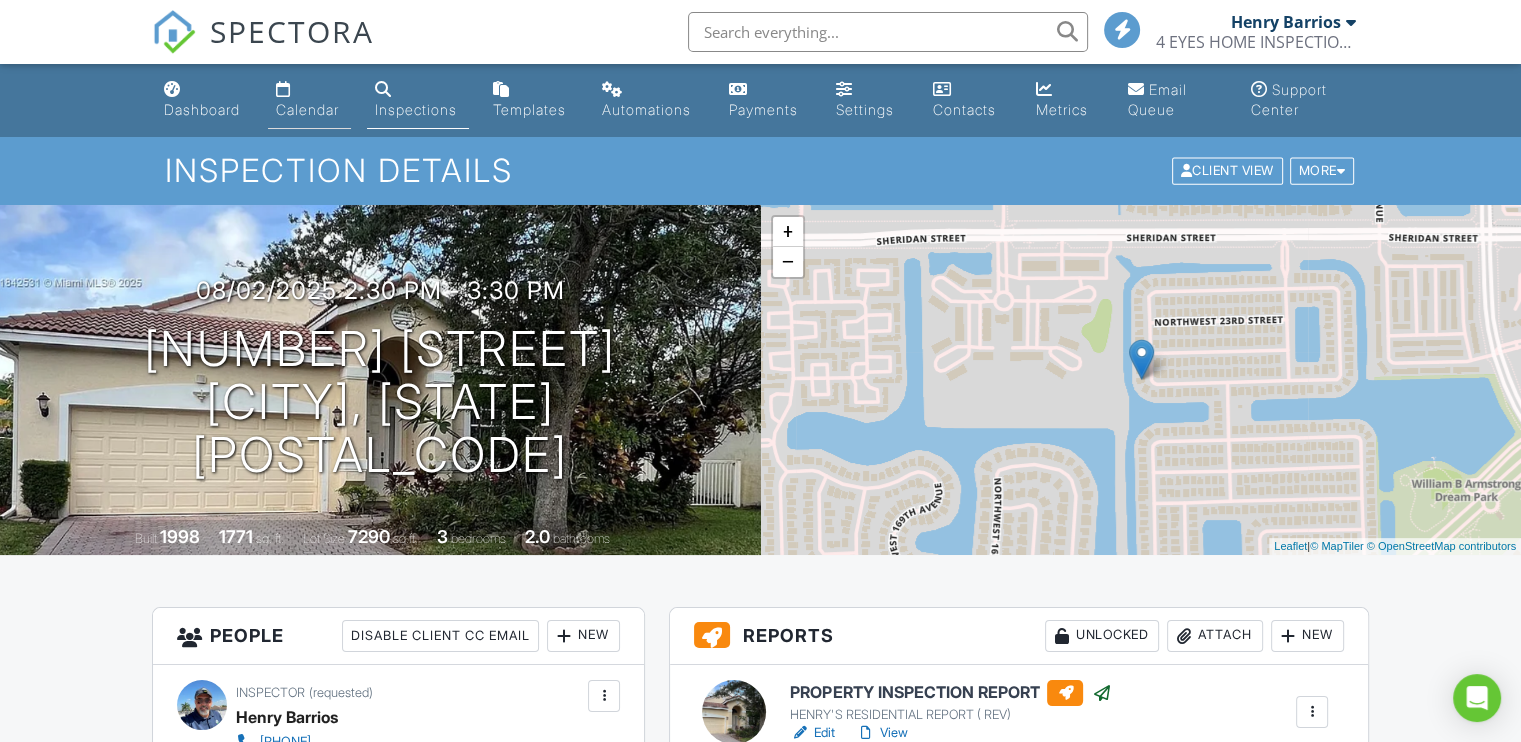 click on "Calendar" at bounding box center (307, 109) 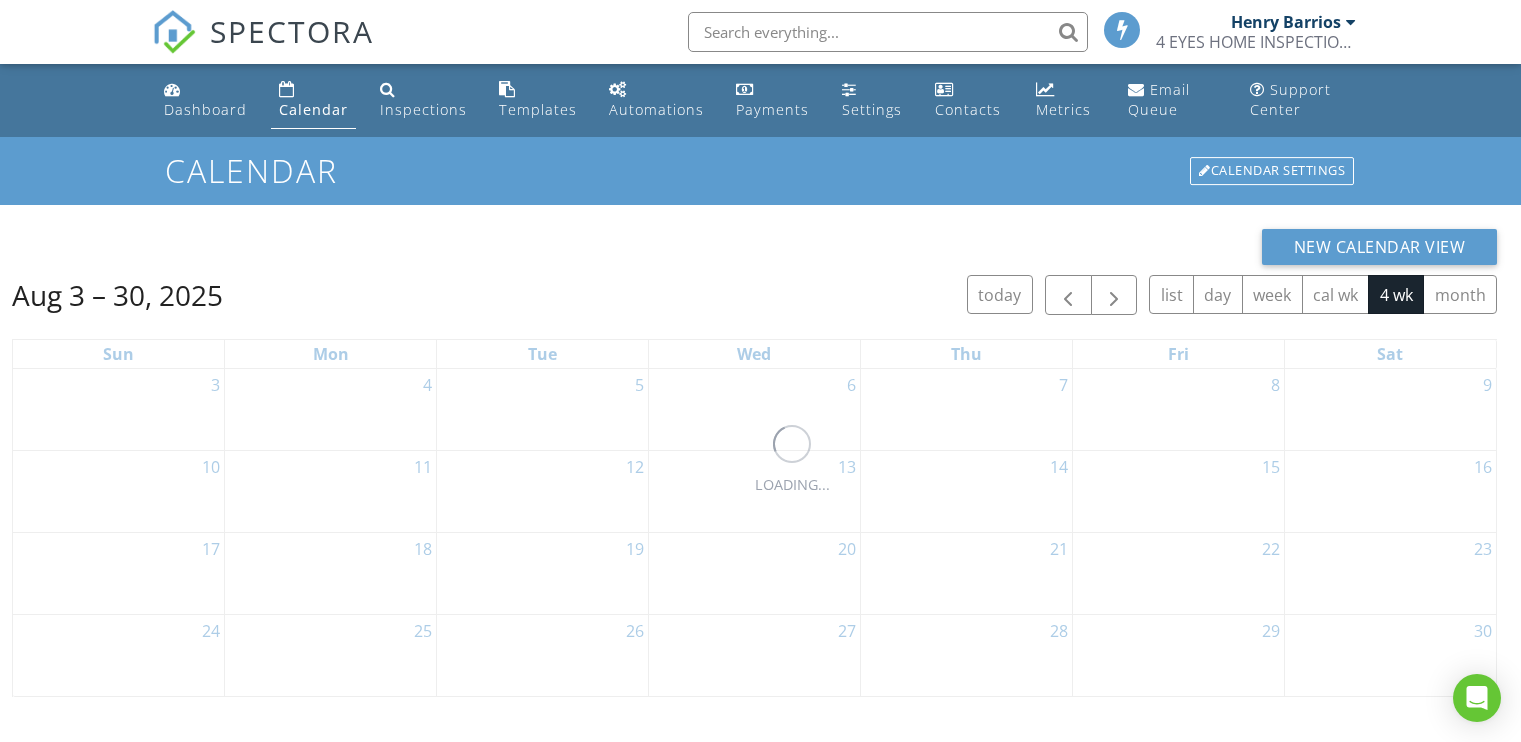 scroll, scrollTop: 0, scrollLeft: 0, axis: both 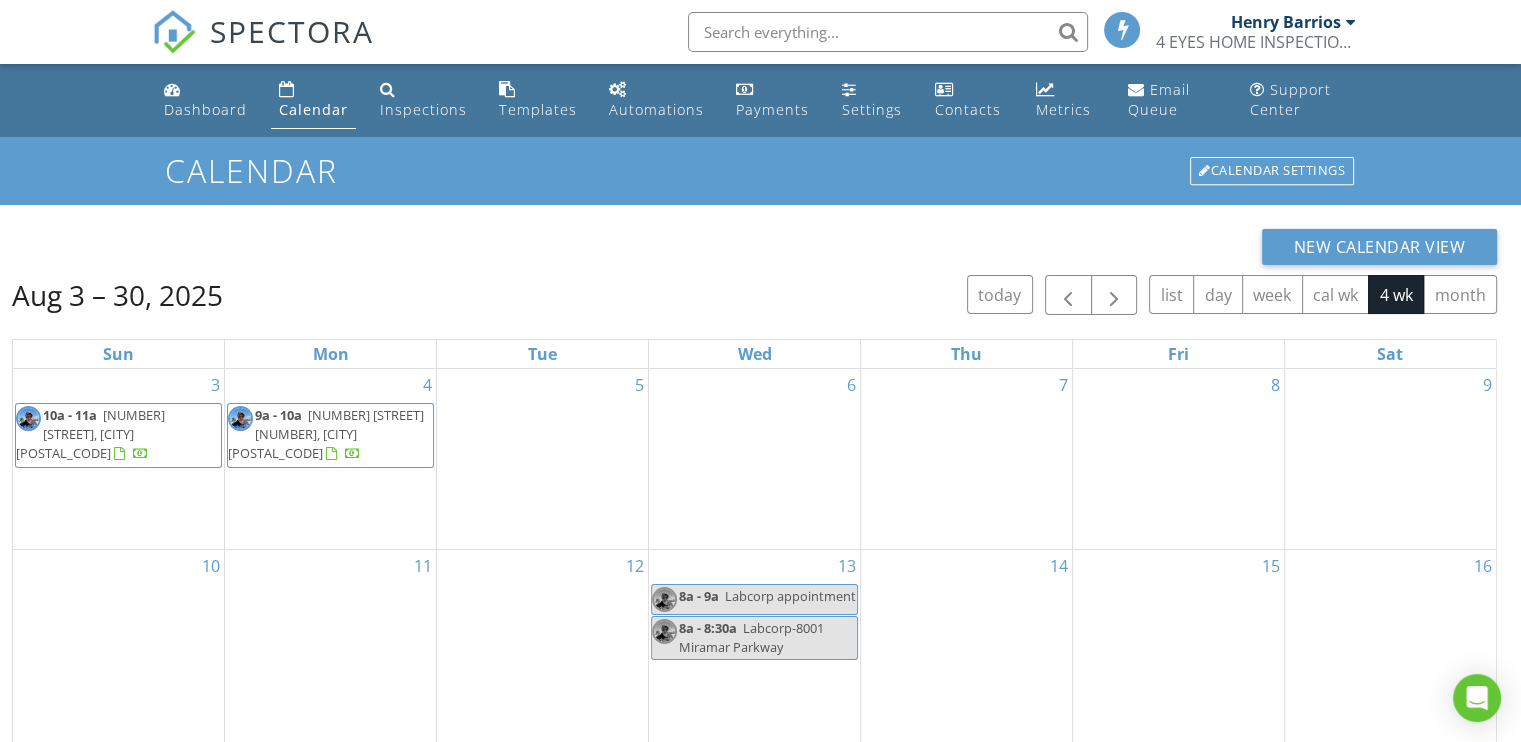 click on "10a - 11a
12611 SW 54th Ct, Miramar 33027" at bounding box center (90, 434) 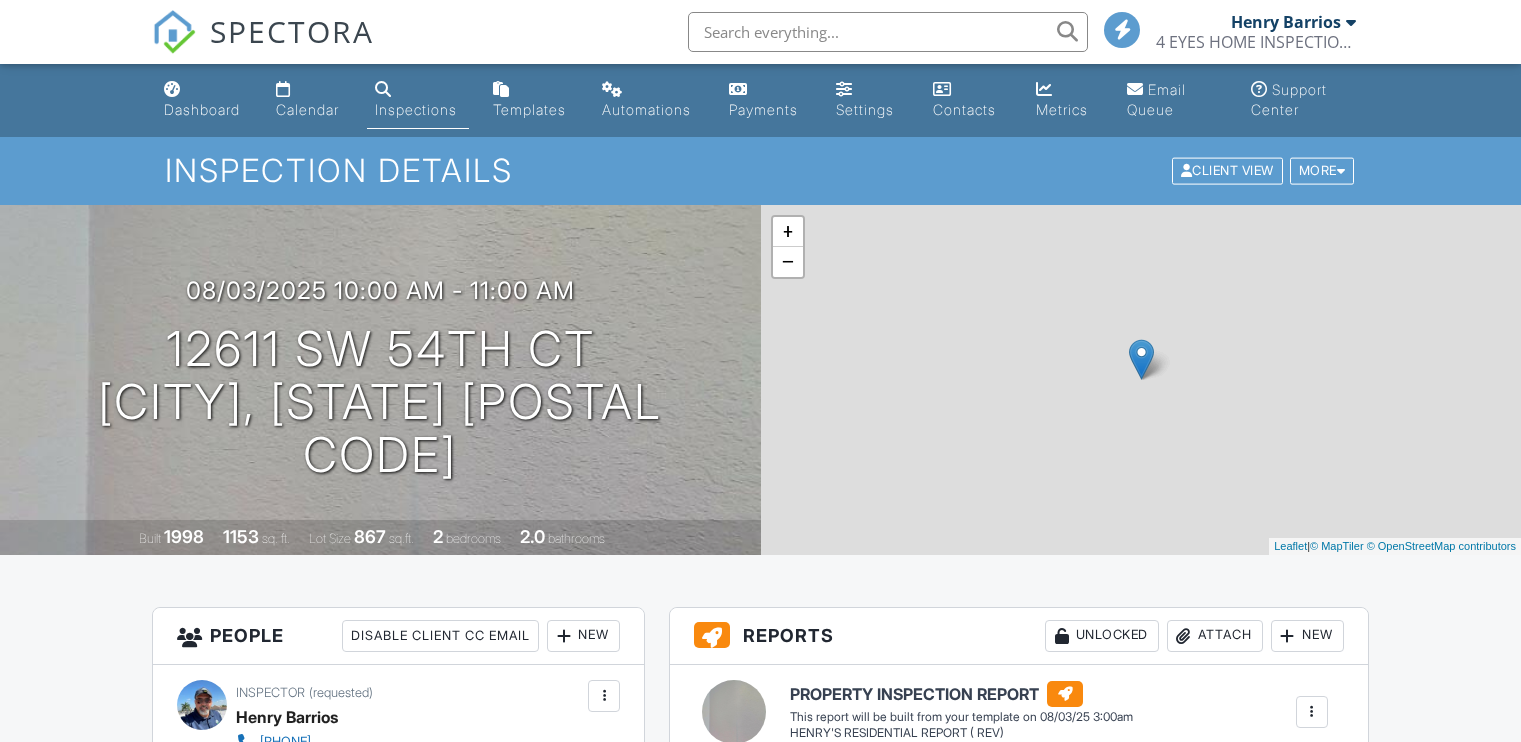 scroll, scrollTop: 234, scrollLeft: 0, axis: vertical 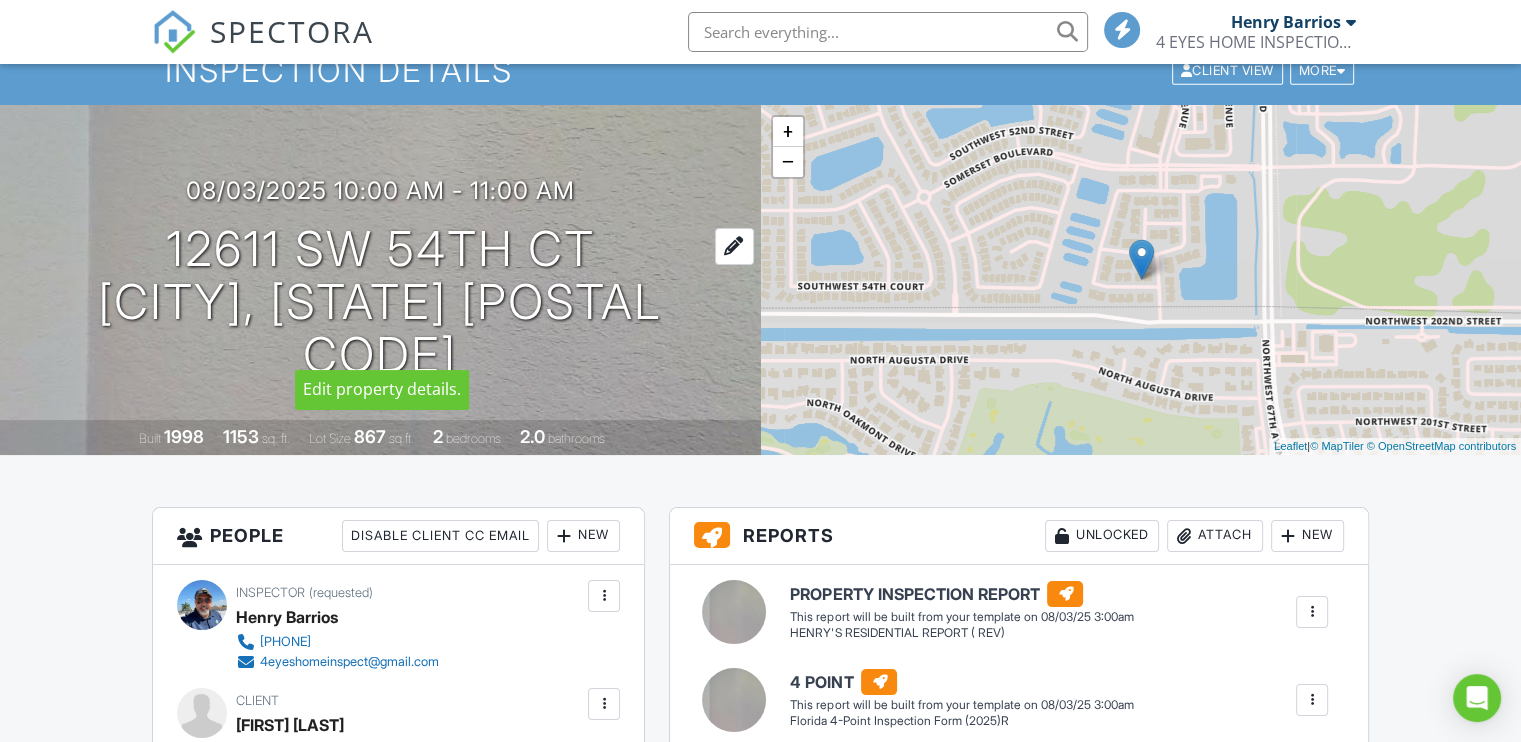 click on "12611 SW 54th Ct
Miramar, FL 33027" at bounding box center [380, 302] 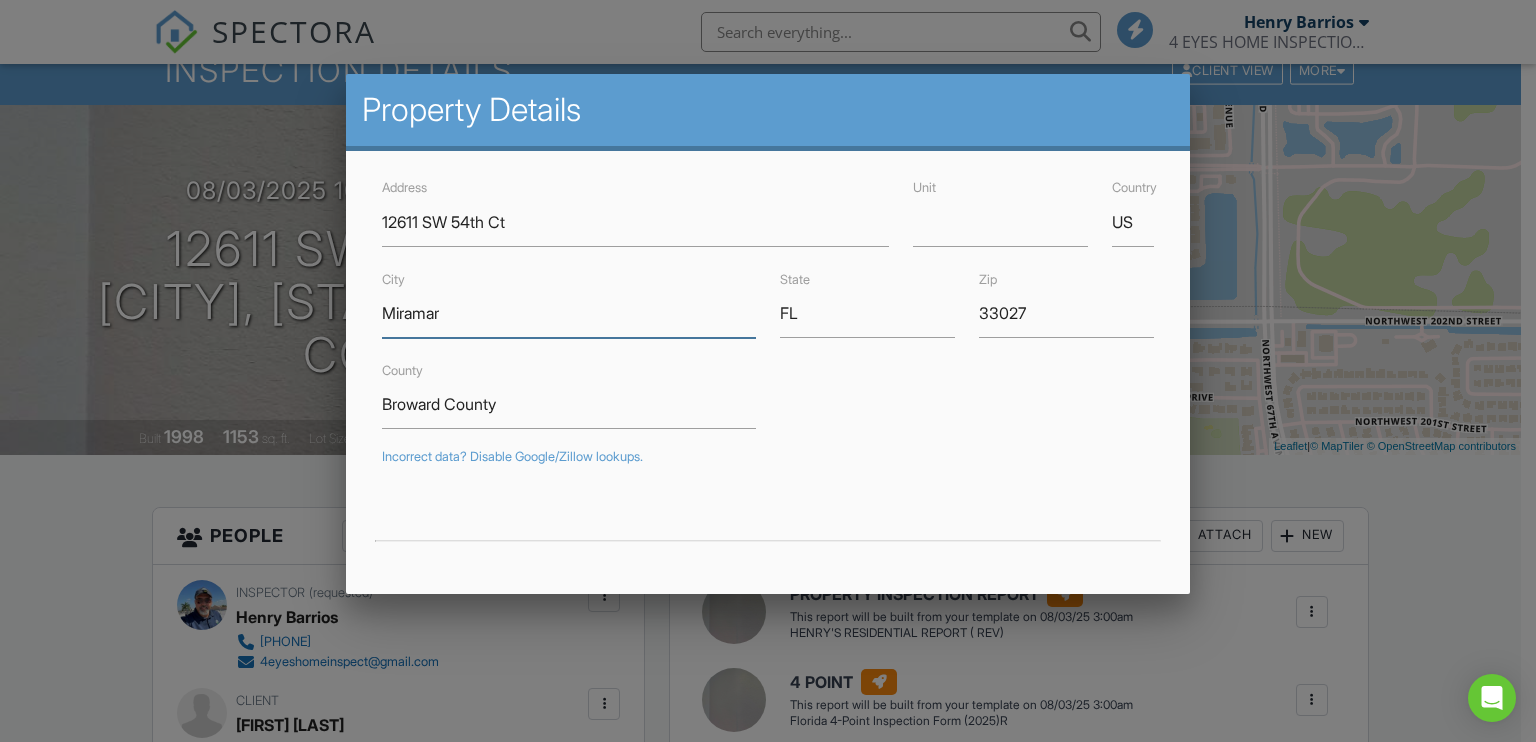 drag, startPoint x: 493, startPoint y: 311, endPoint x: 368, endPoint y: 303, distance: 125.25574 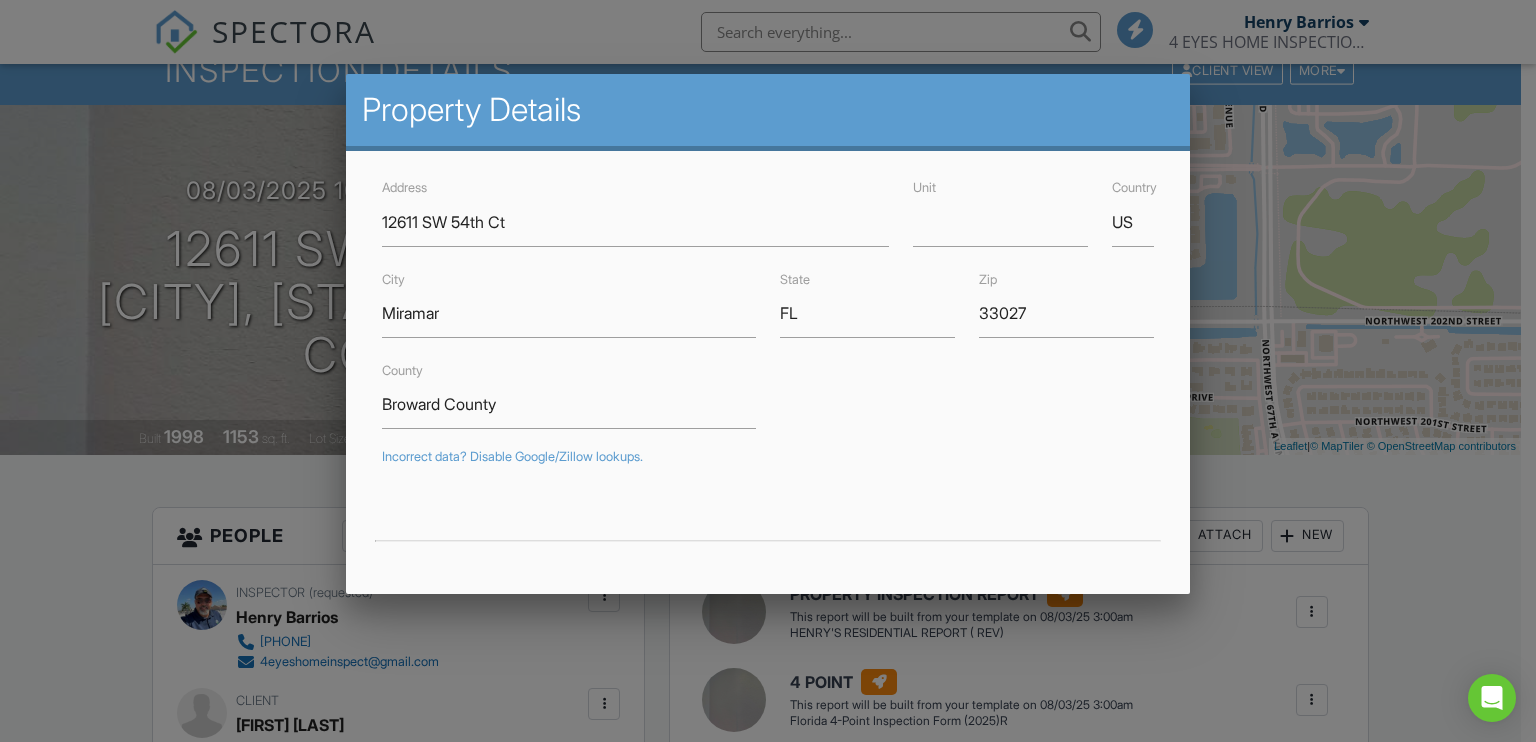 click at bounding box center (768, 364) 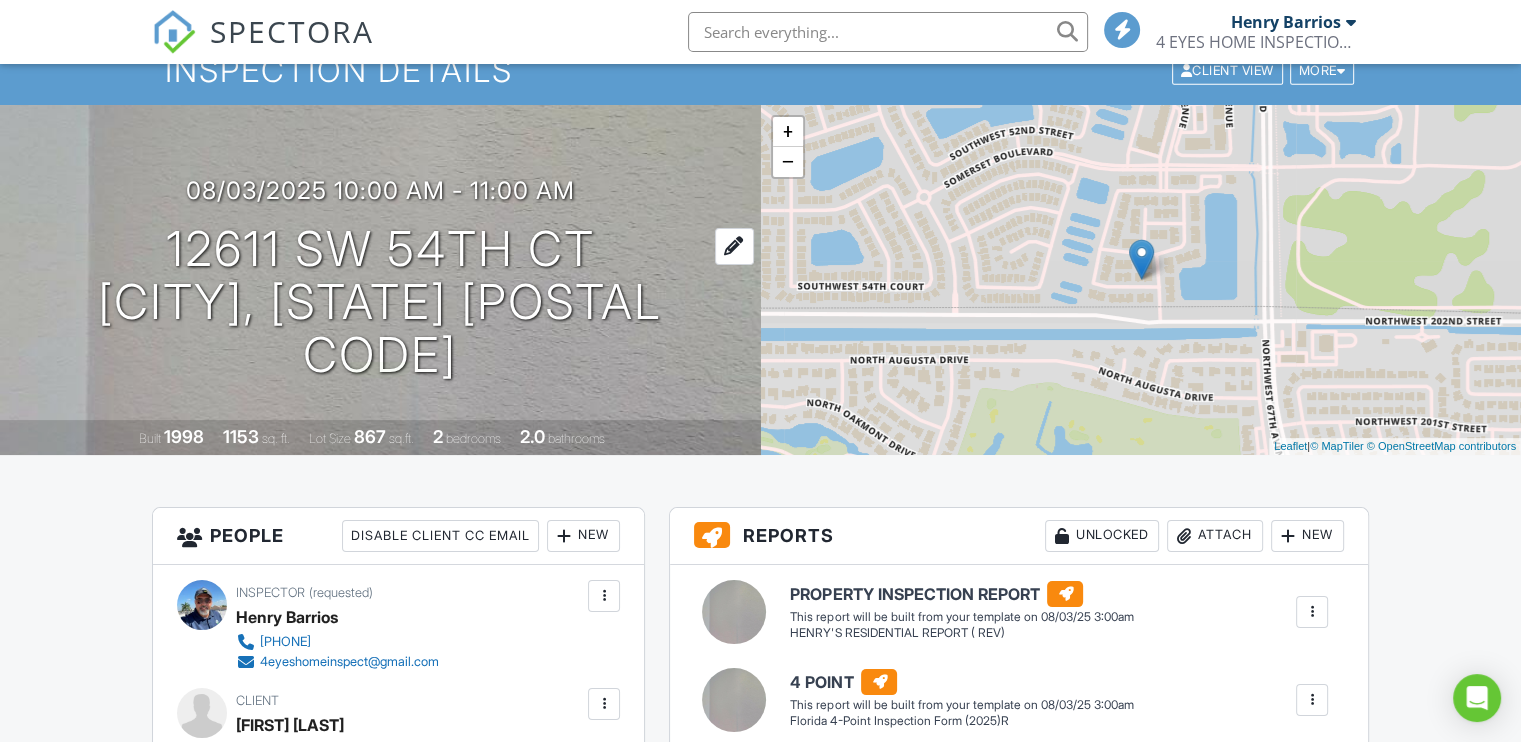 click on "[NUMBER] [STREET]
[CITY], [STATE] [ZIP]" at bounding box center (380, 302) 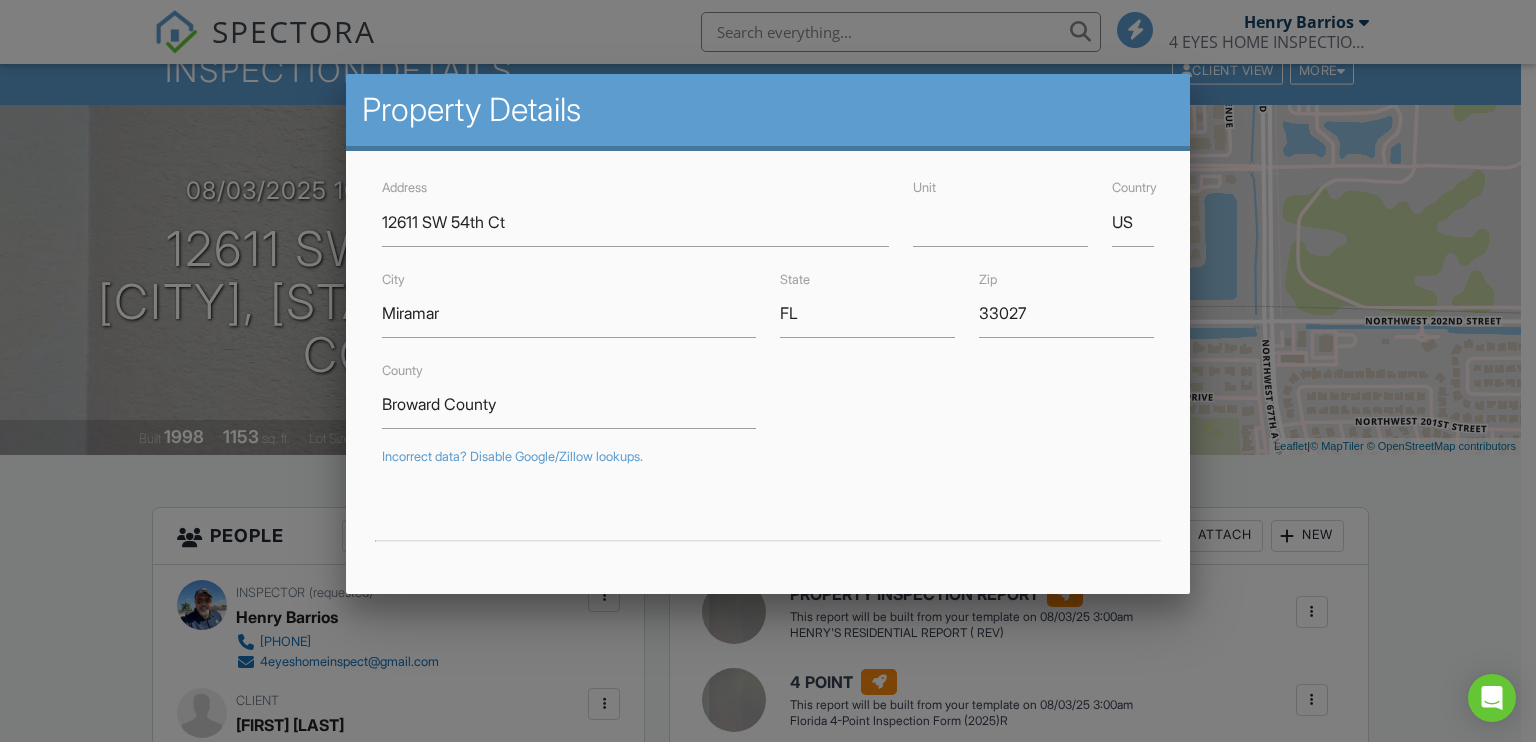 click at bounding box center [768, 364] 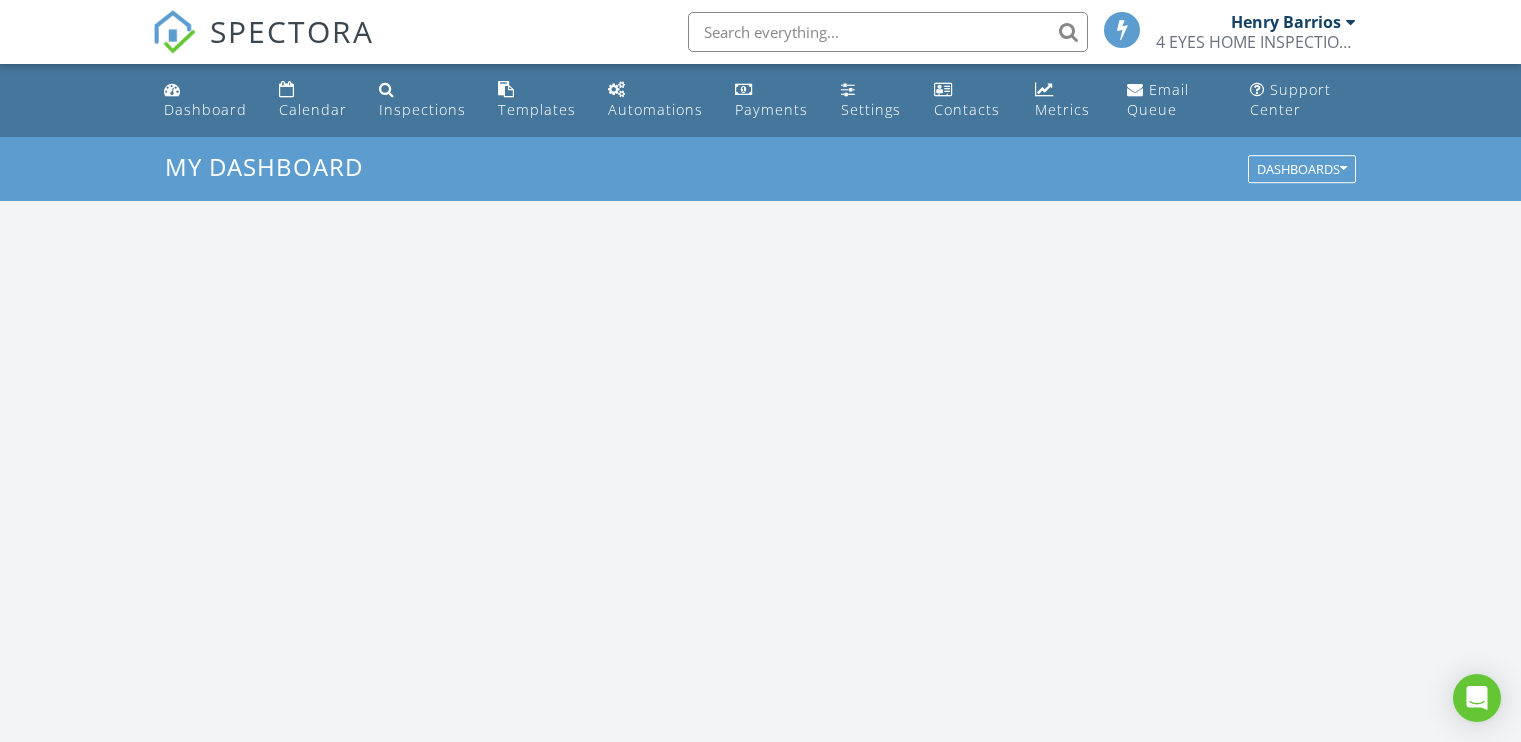 scroll, scrollTop: 0, scrollLeft: 0, axis: both 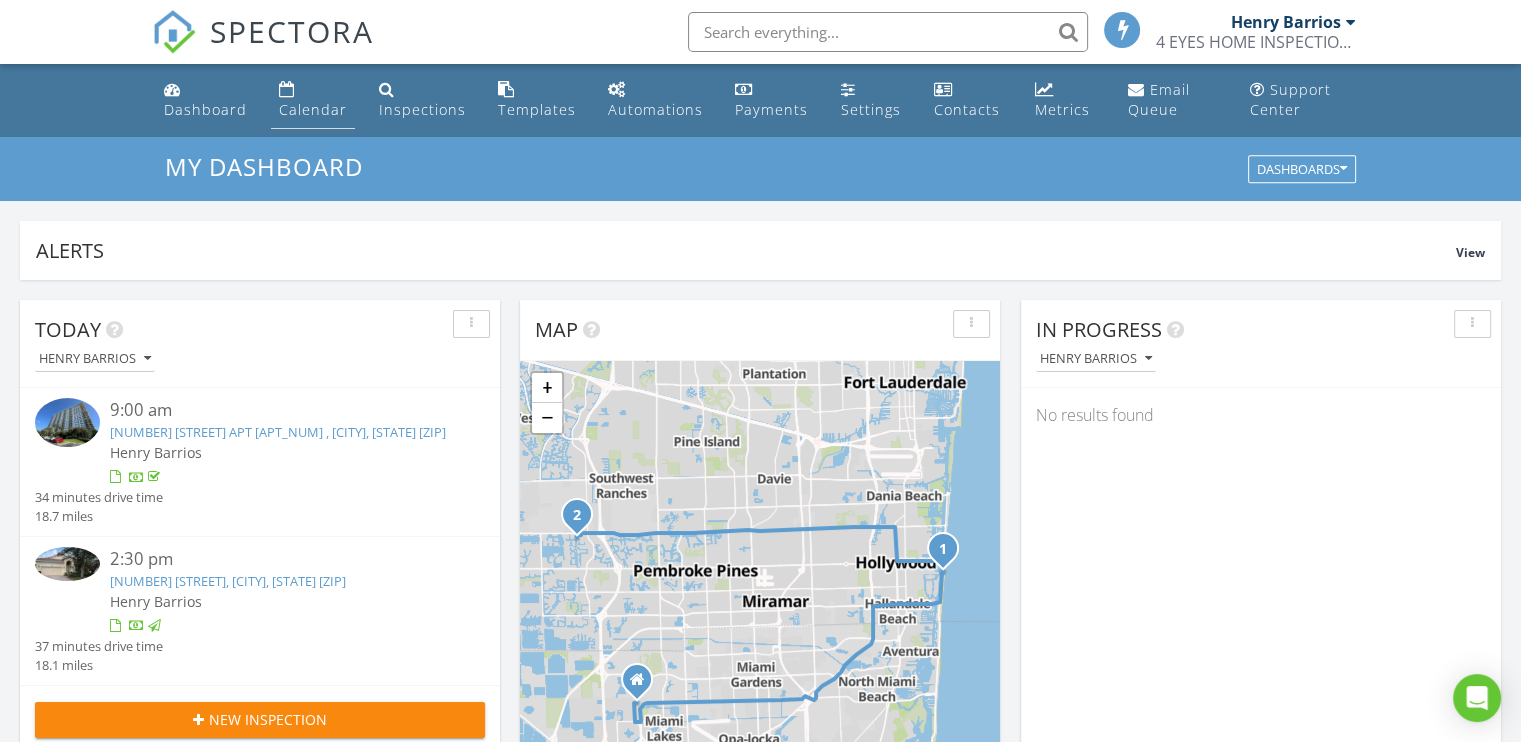 click on "Calendar" at bounding box center [313, 109] 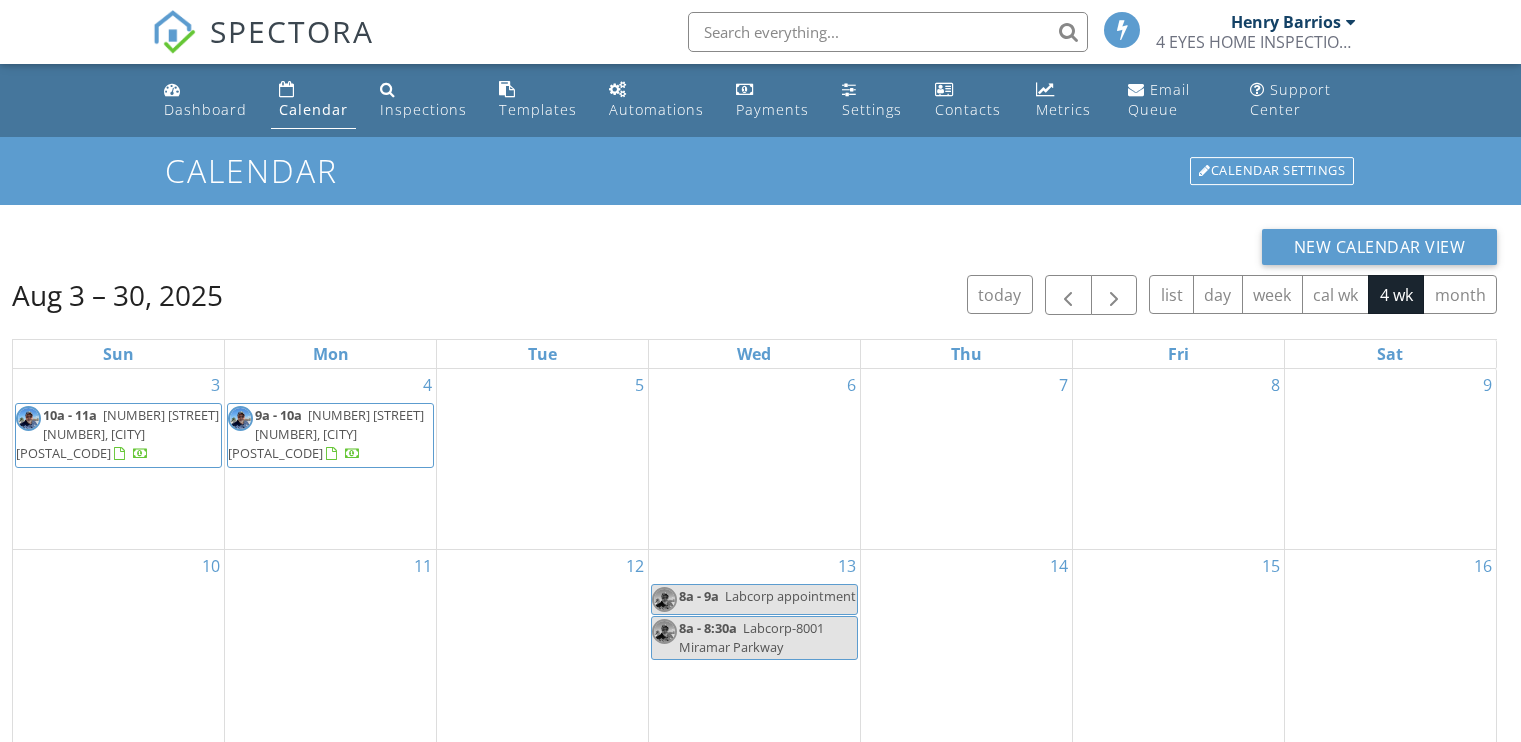 scroll, scrollTop: 0, scrollLeft: 0, axis: both 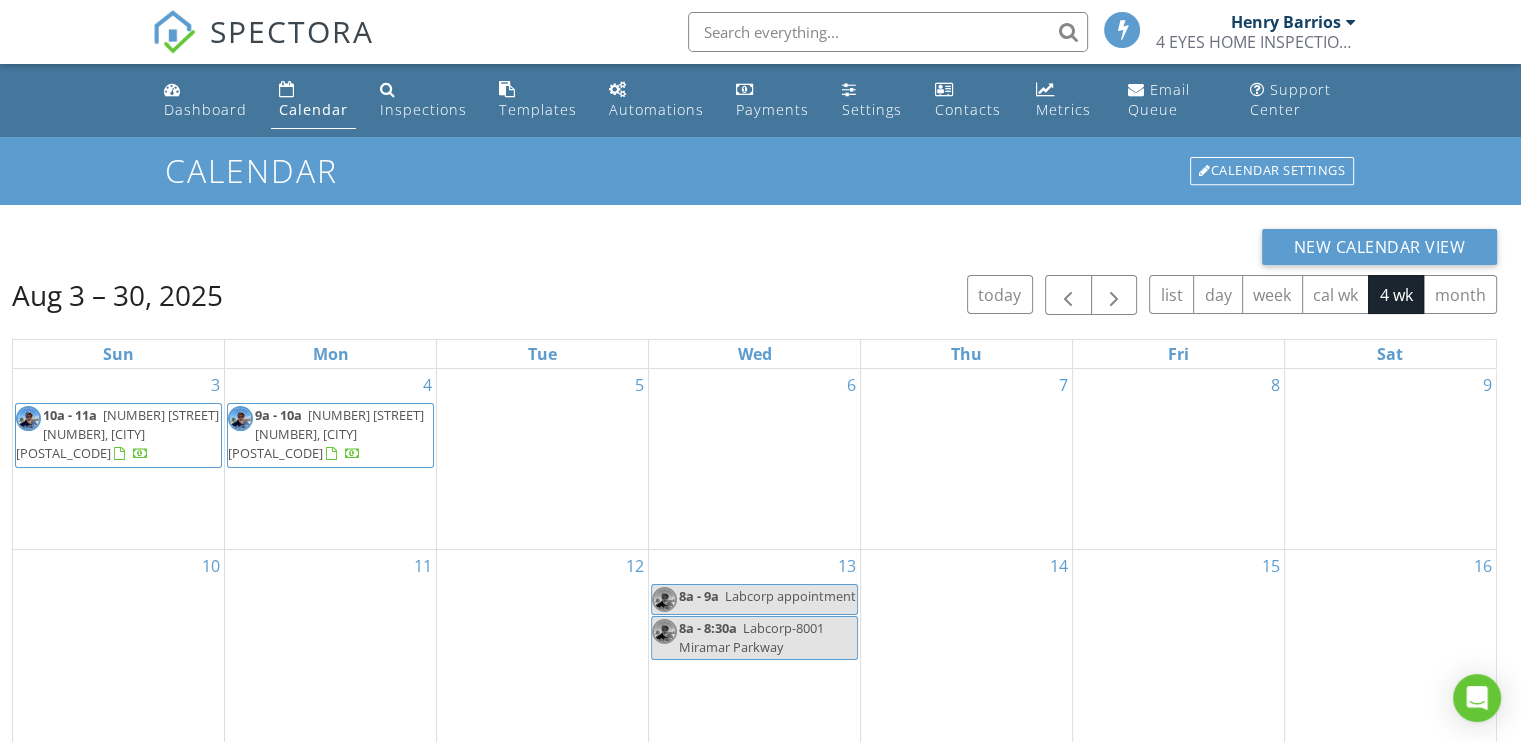 click on "10a - 11a" at bounding box center [70, 415] 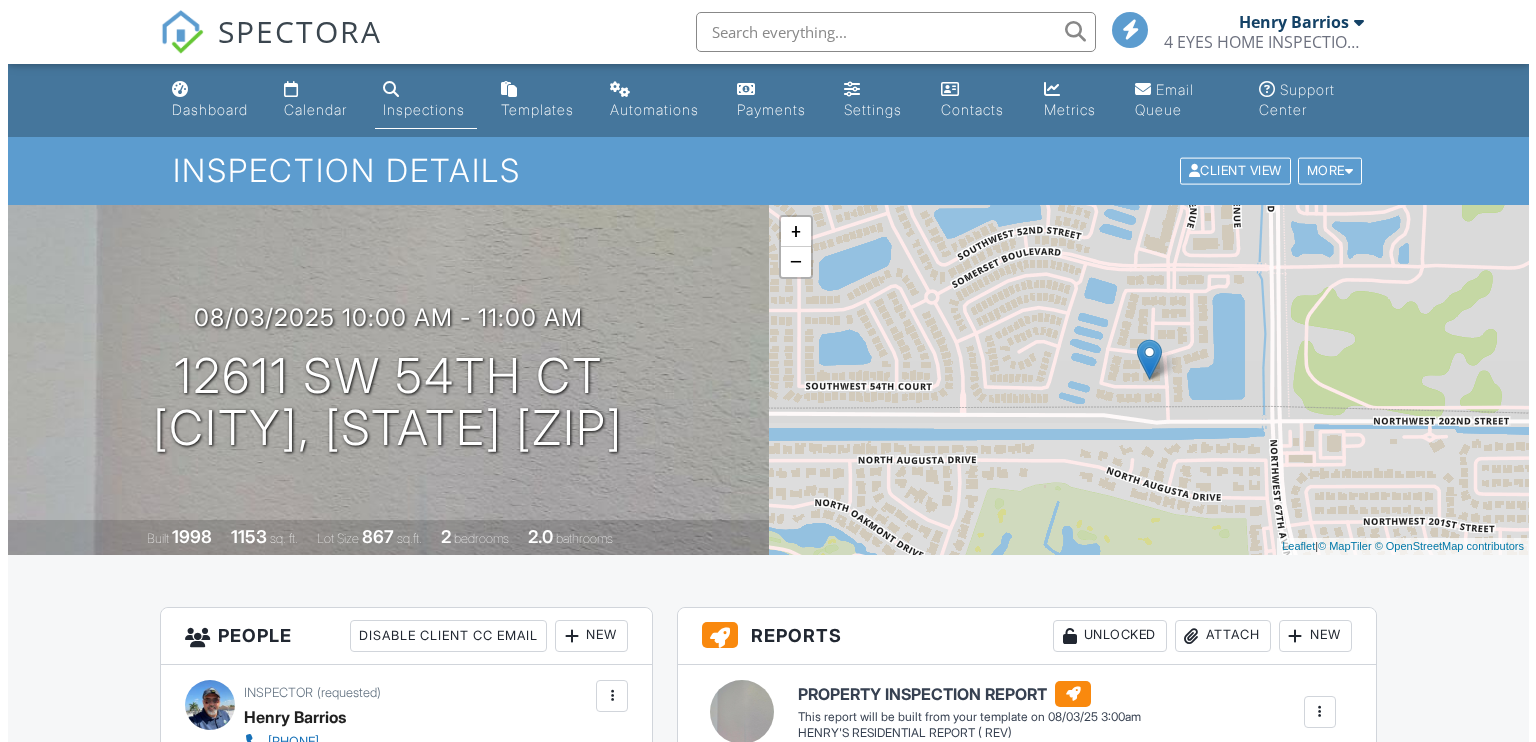 scroll, scrollTop: 0, scrollLeft: 0, axis: both 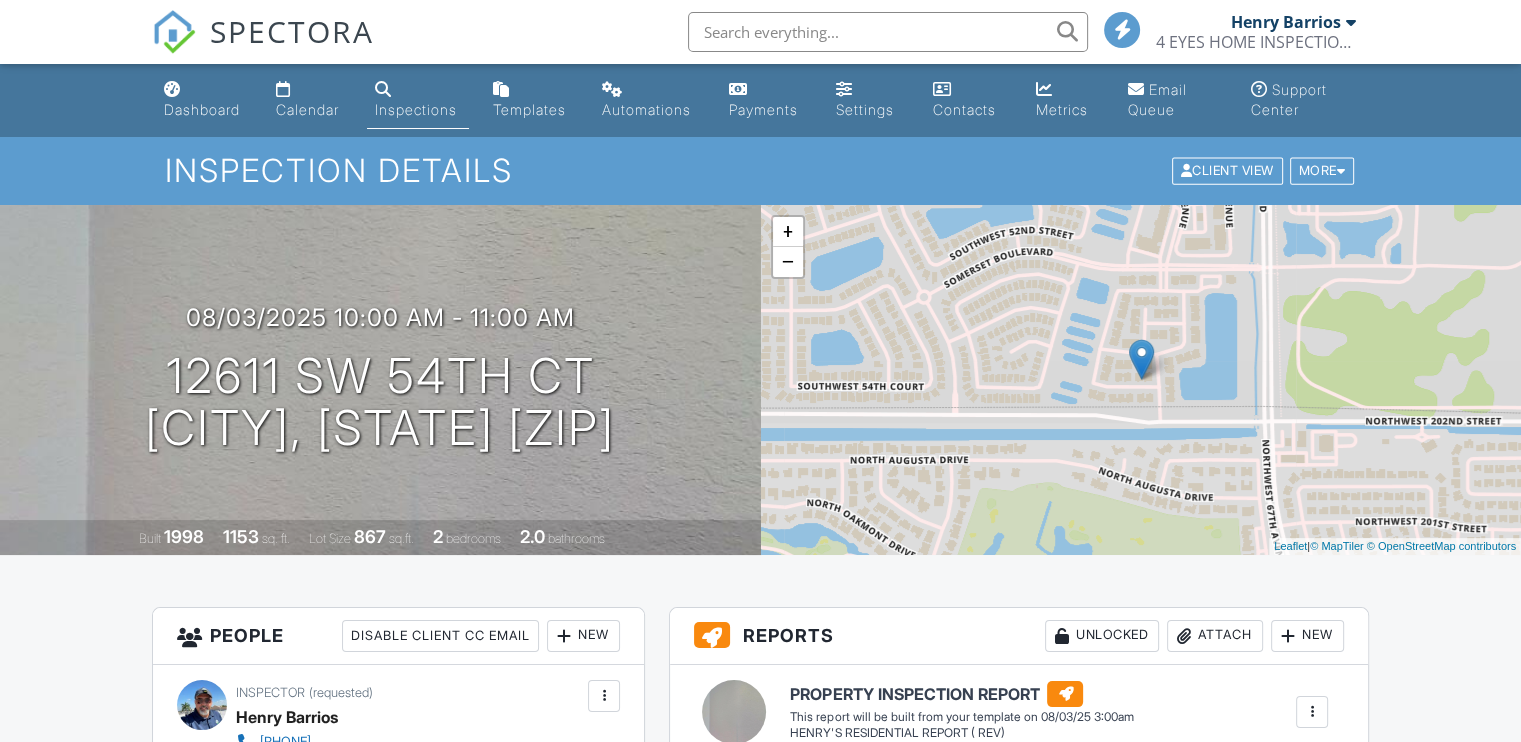 click on "08/03/2025 10:00 am
- 11:00 am
12611 SW 54th Ct
Miramar, FL 33027" at bounding box center (380, 379) 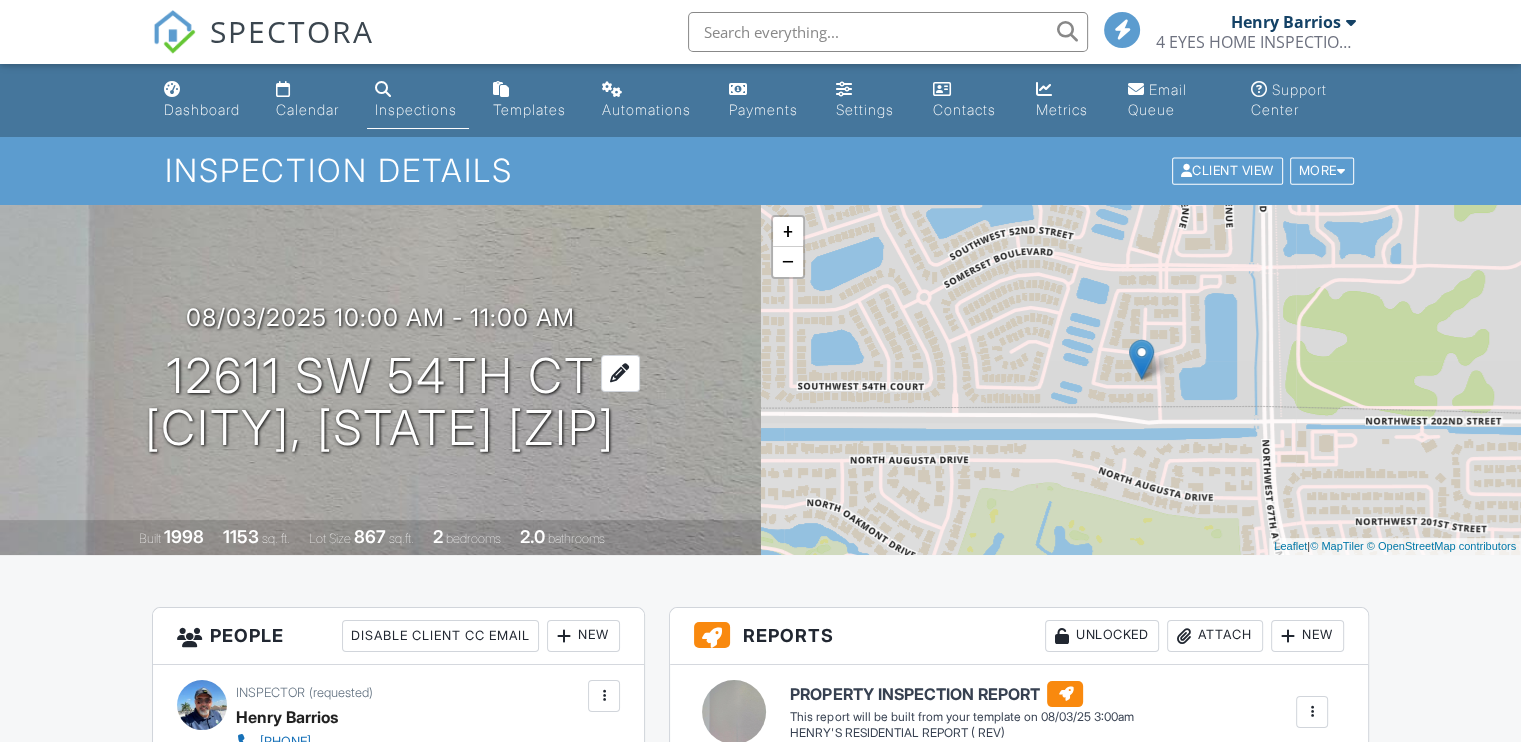 click on "12611 SW 54th Ct
Miramar, FL 33027" at bounding box center (380, 403) 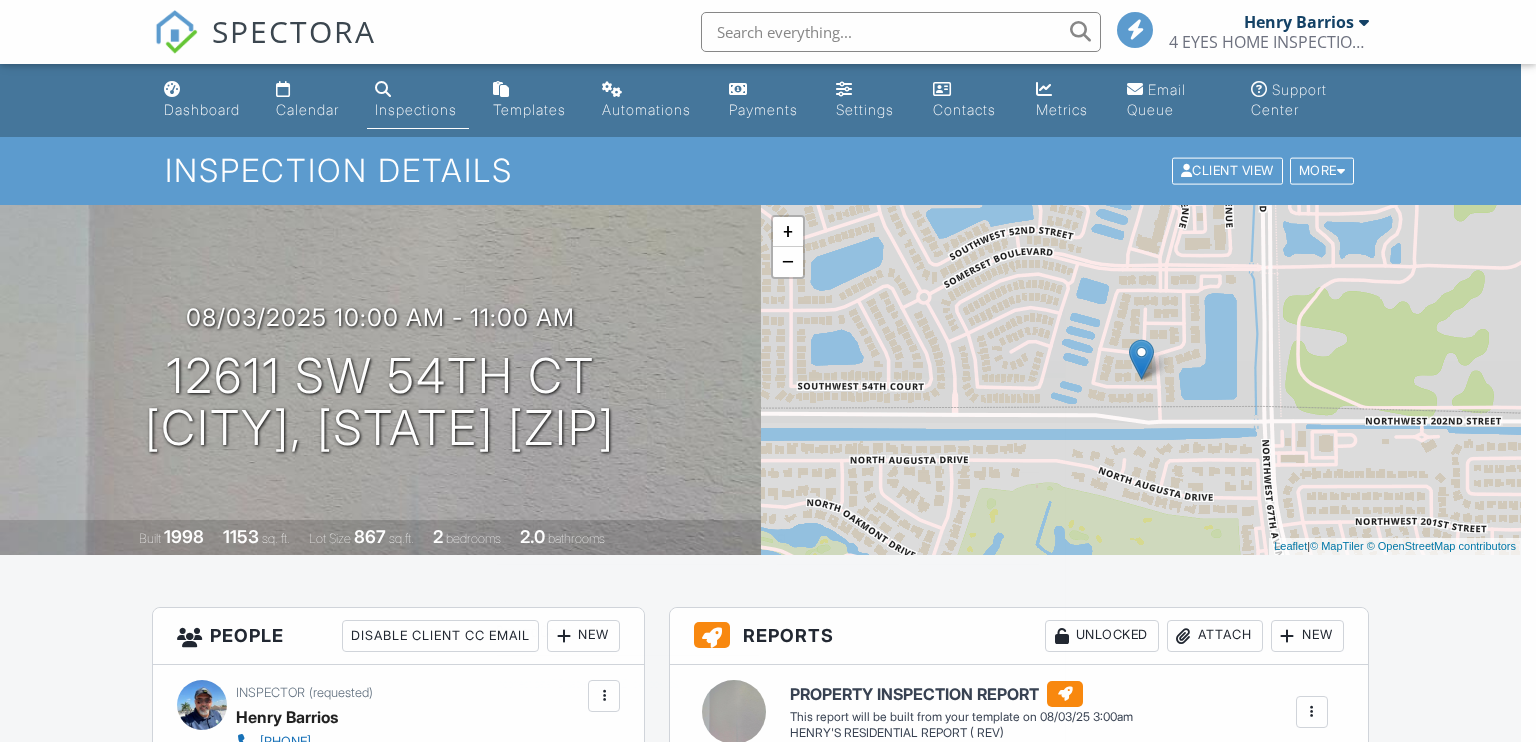 scroll, scrollTop: 0, scrollLeft: 0, axis: both 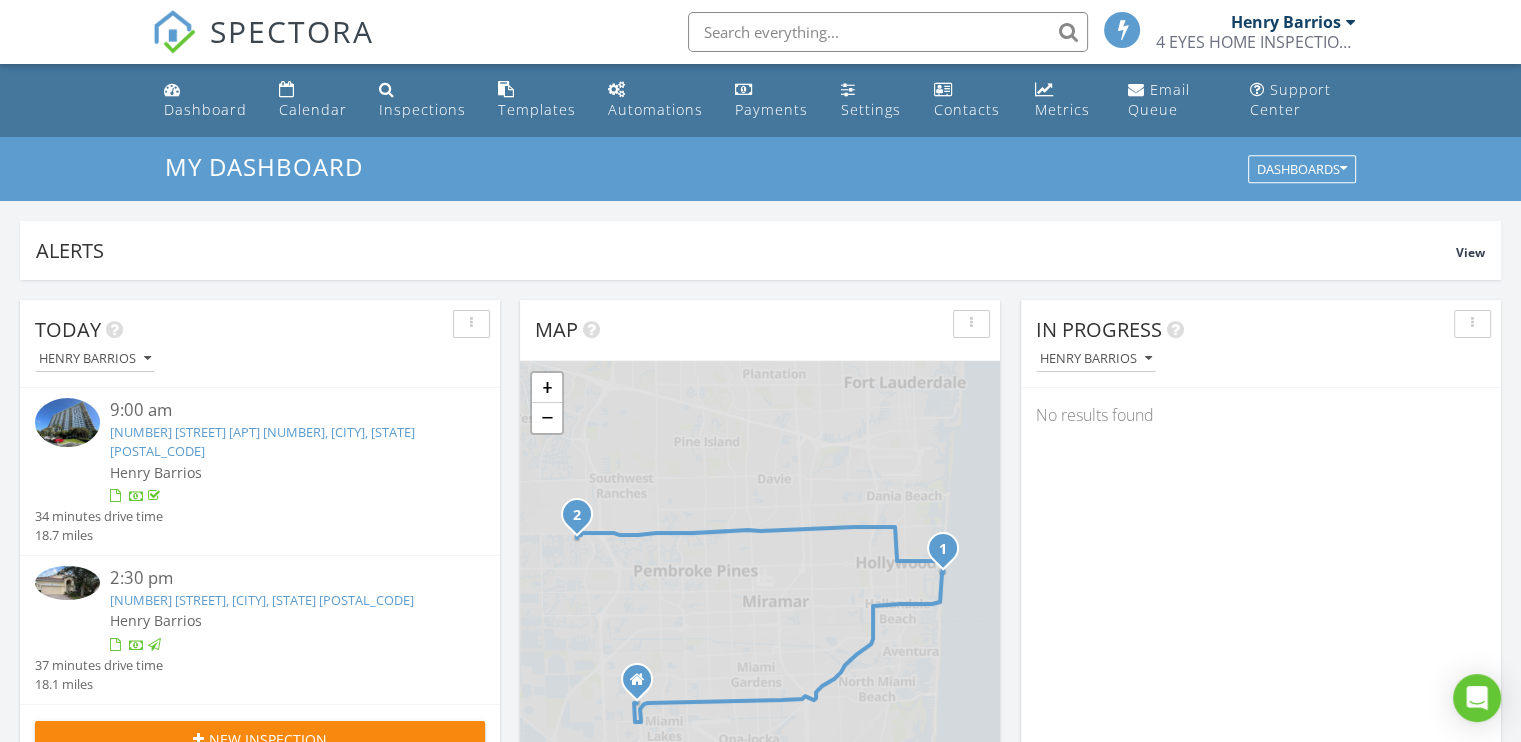click at bounding box center (67, 422) 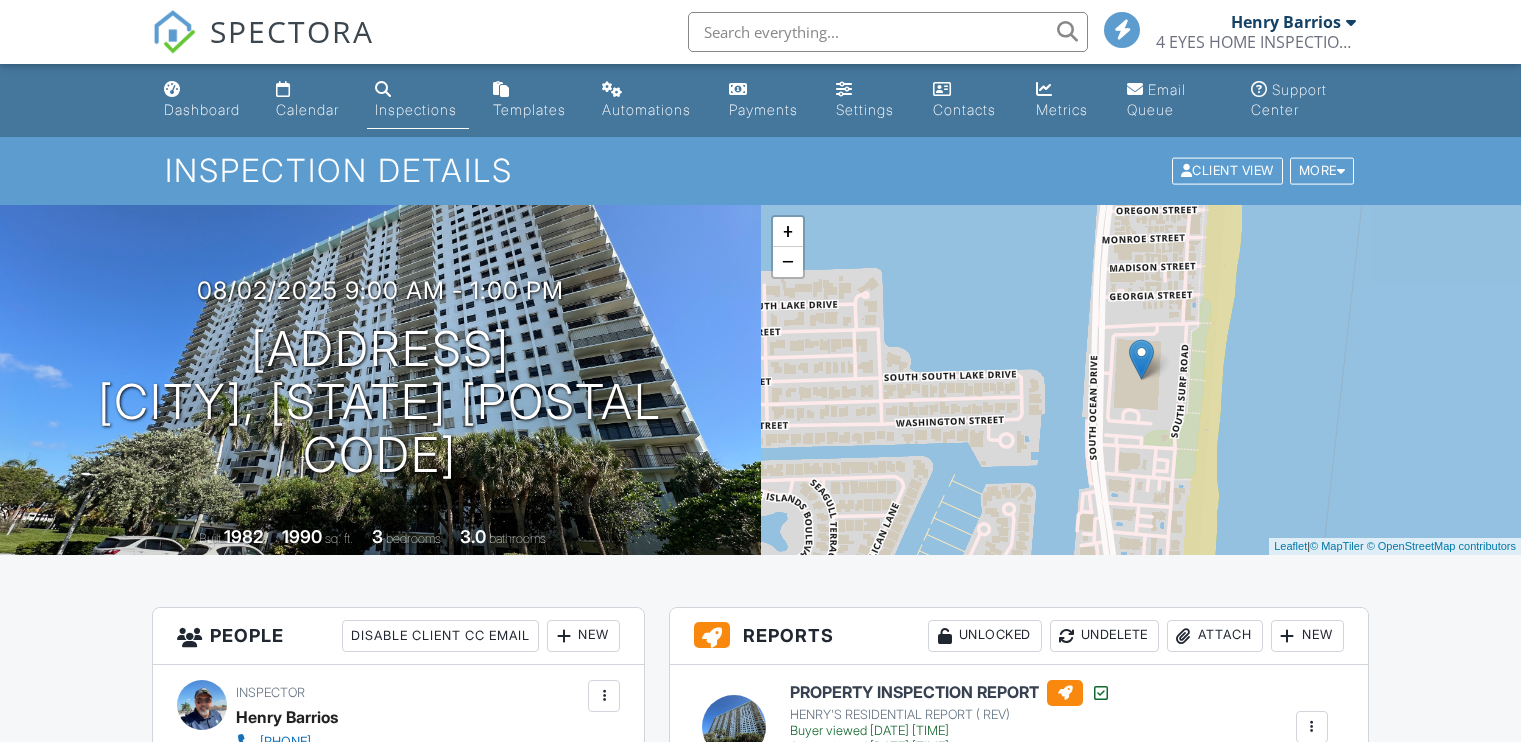 scroll, scrollTop: 200, scrollLeft: 0, axis: vertical 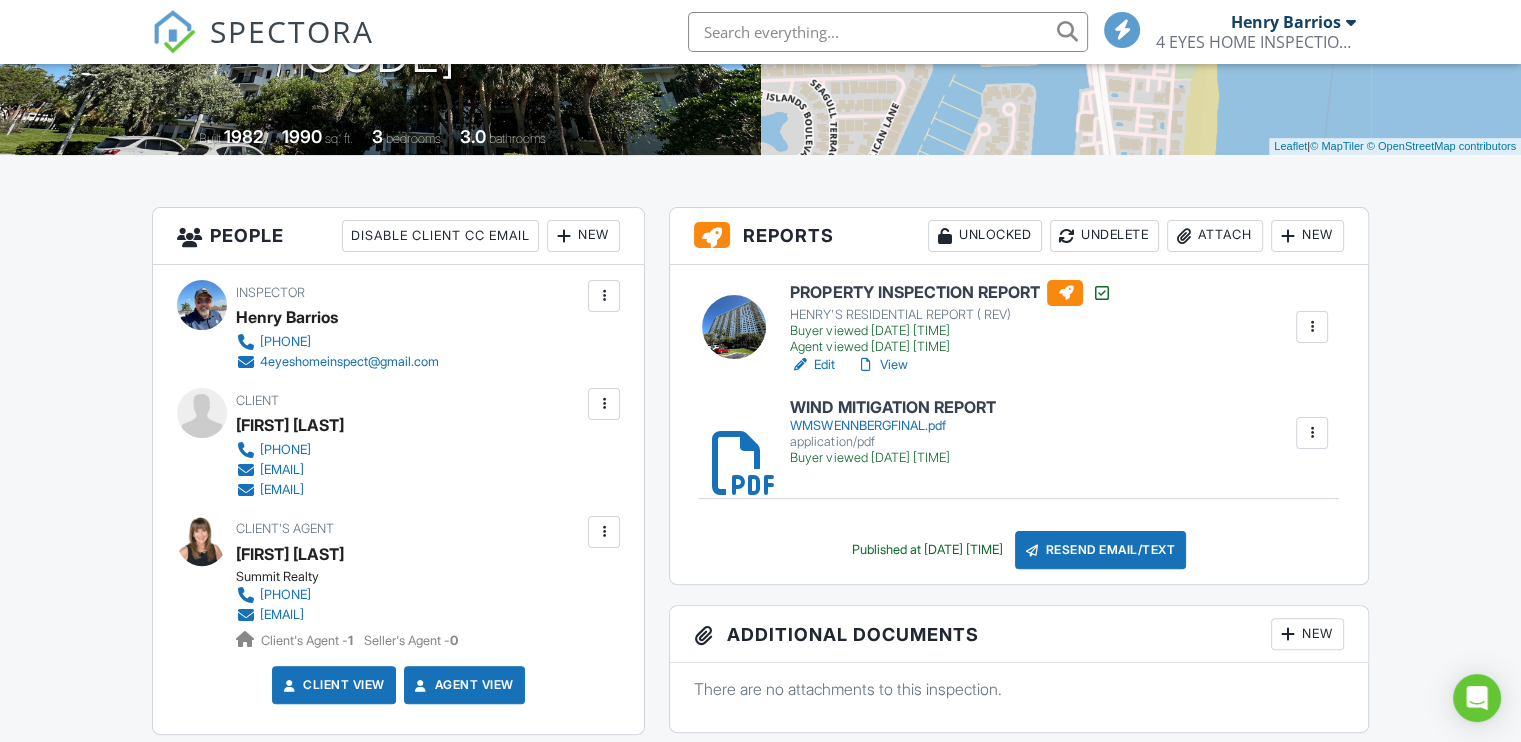 click on "View" at bounding box center (881, 365) 